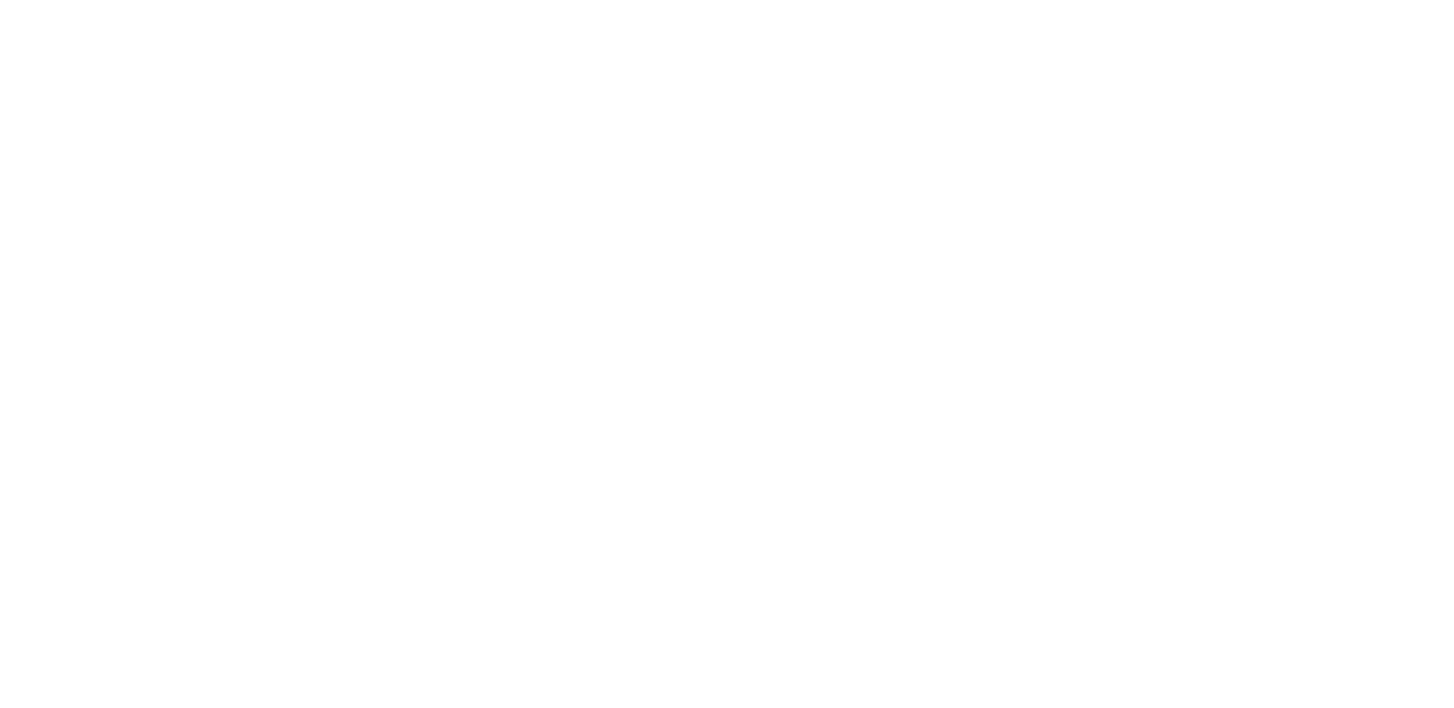 scroll, scrollTop: 0, scrollLeft: 0, axis: both 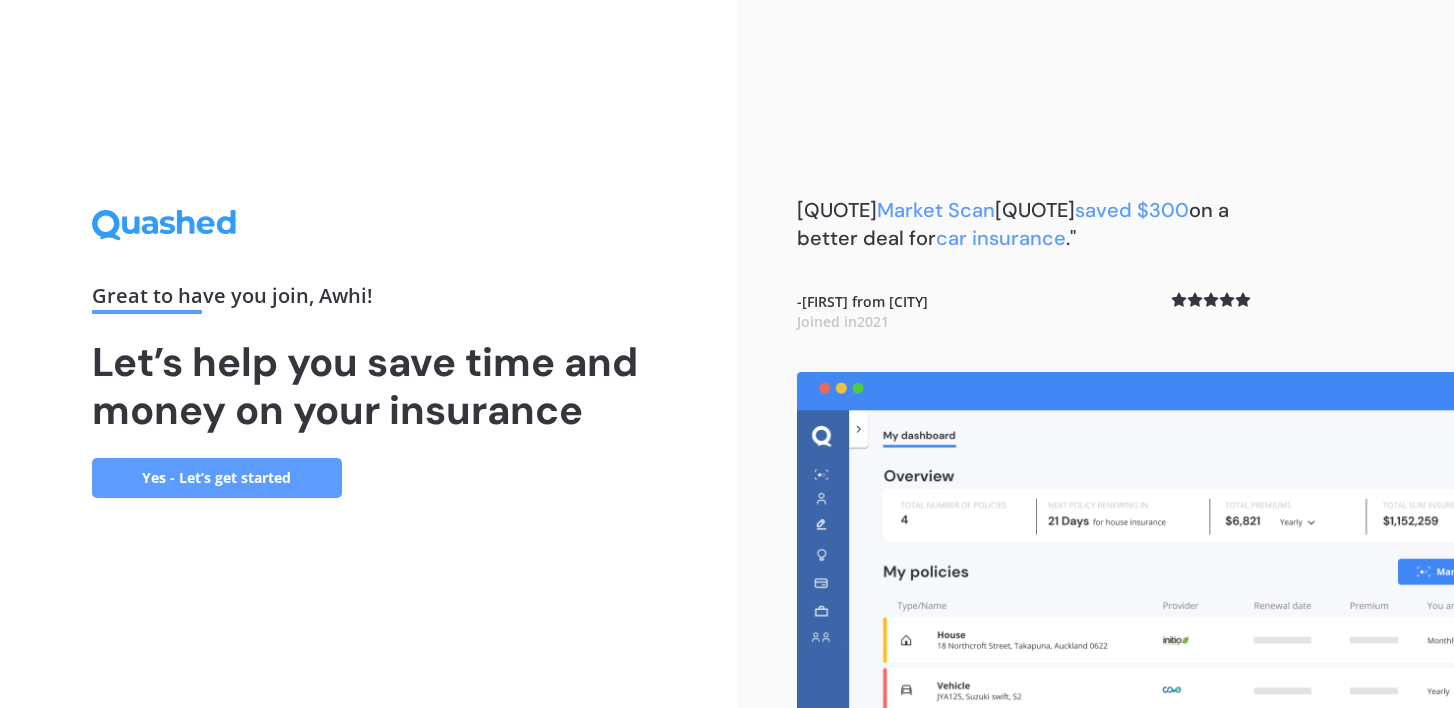 click on "Yes - Let’s get started" at bounding box center (217, 478) 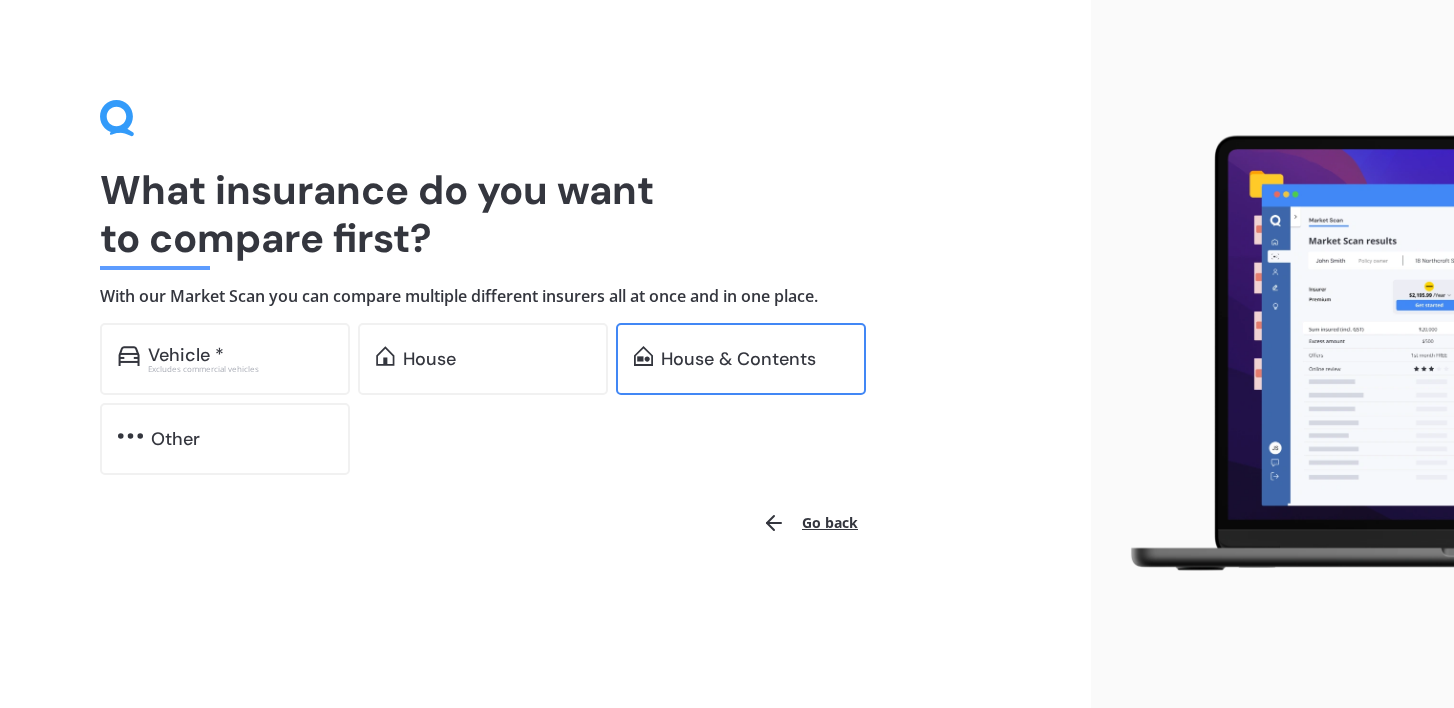 click on "House & Contents" at bounding box center (186, 355) 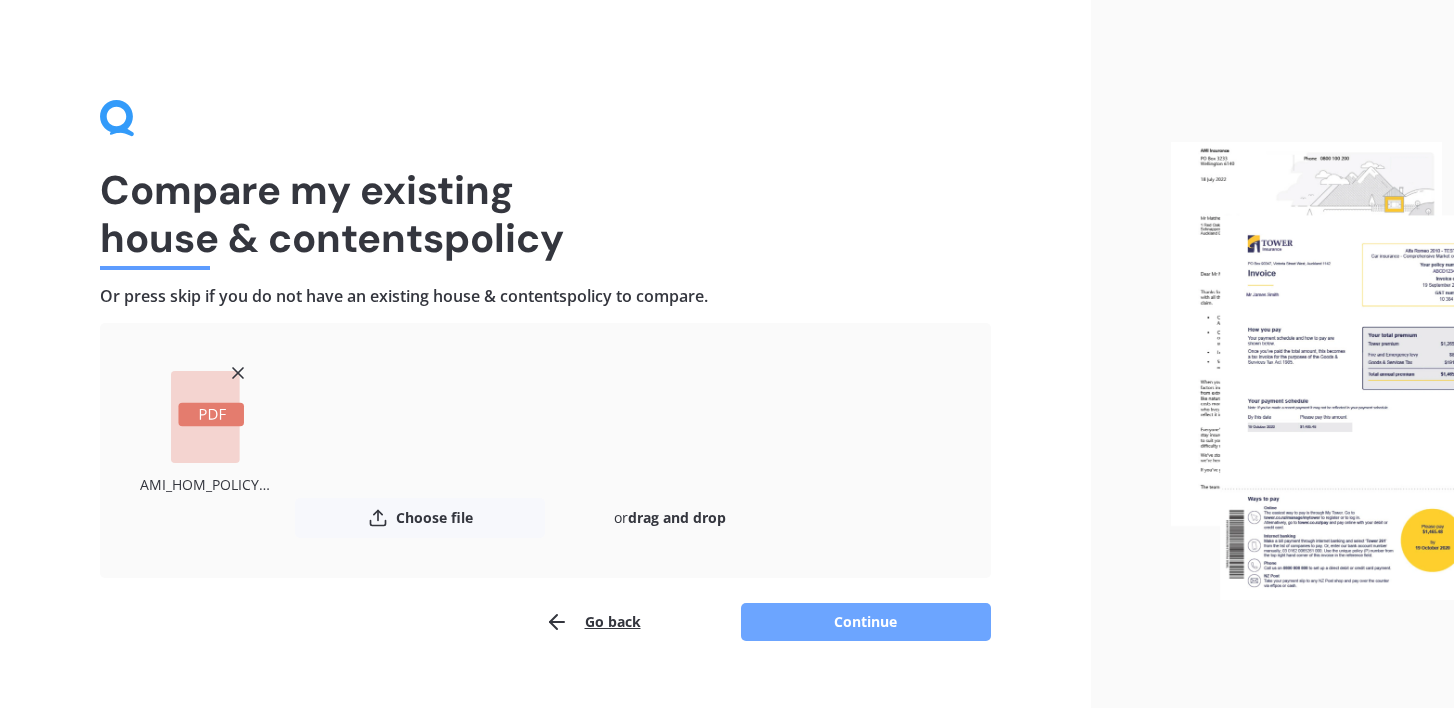 click on "Continue" at bounding box center (866, 622) 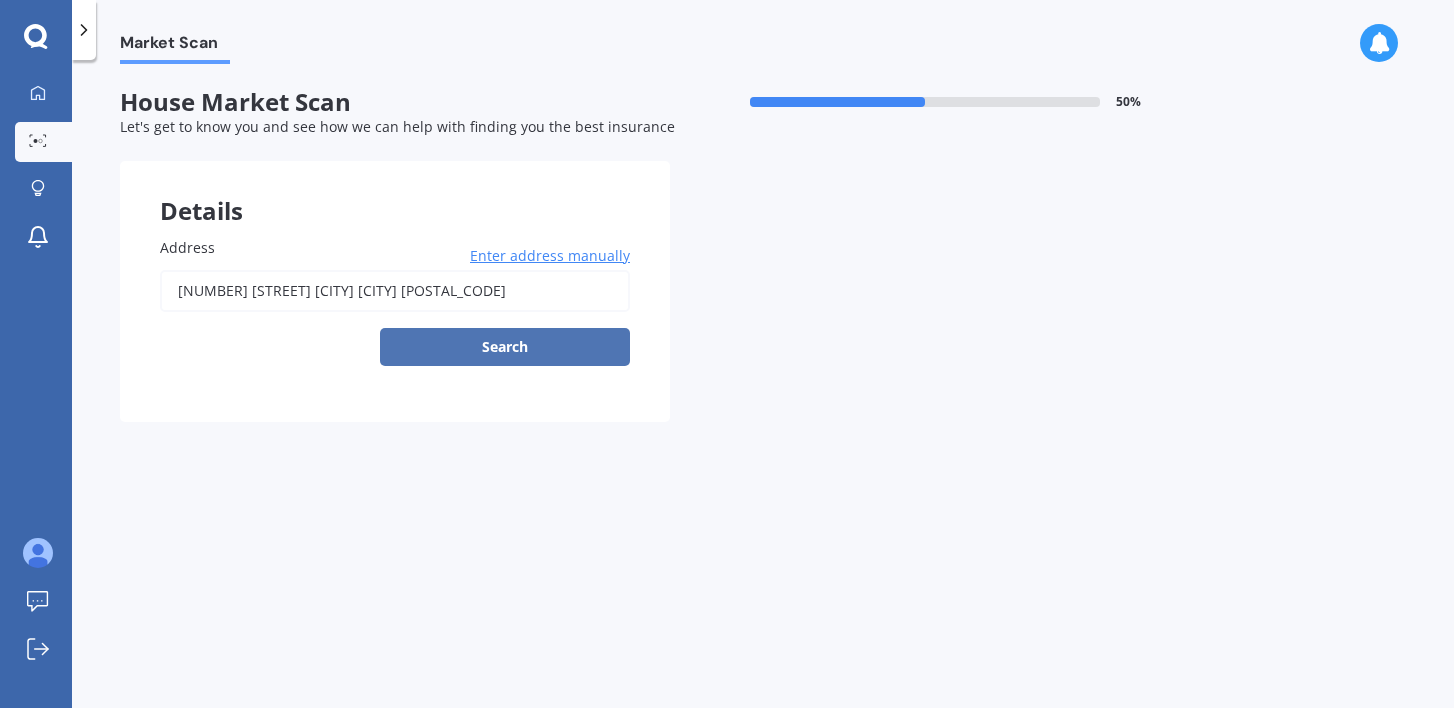 click on "Search" at bounding box center [505, 347] 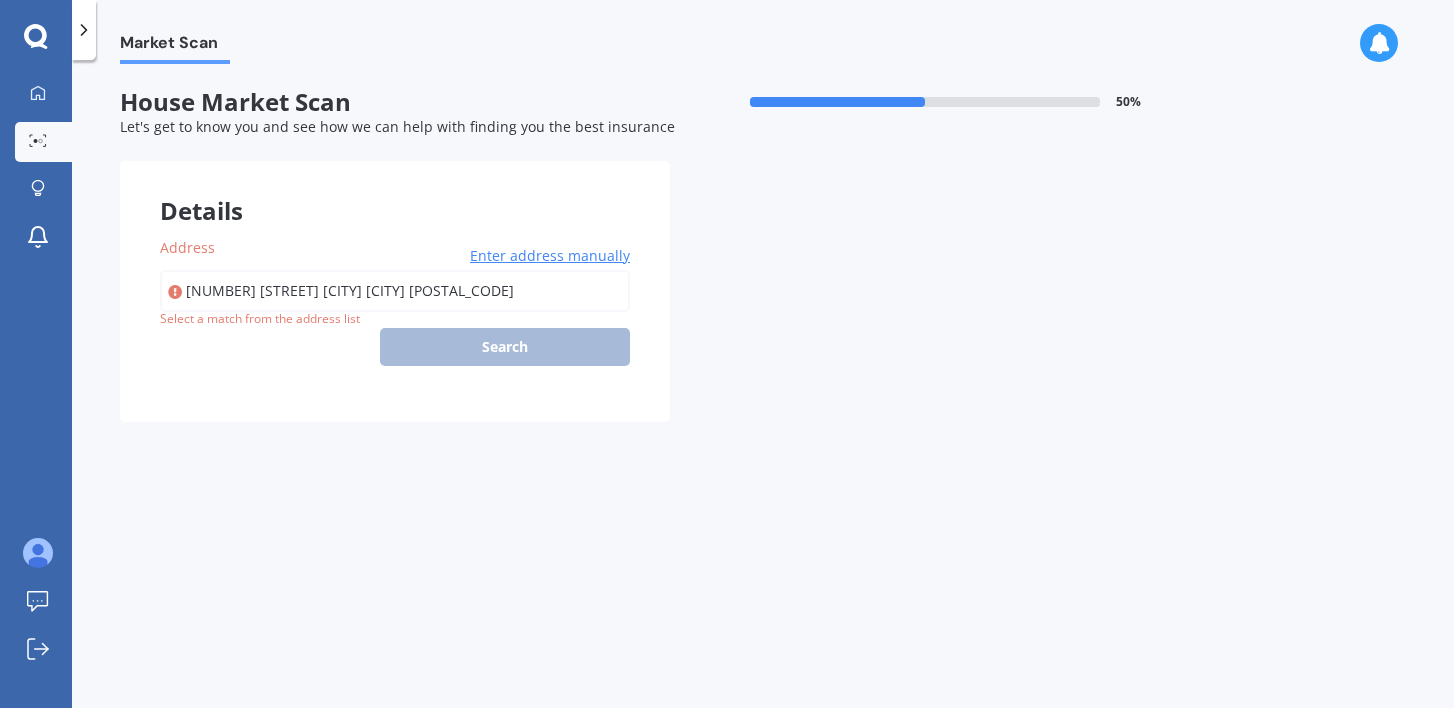 scroll, scrollTop: 0, scrollLeft: 18, axis: horizontal 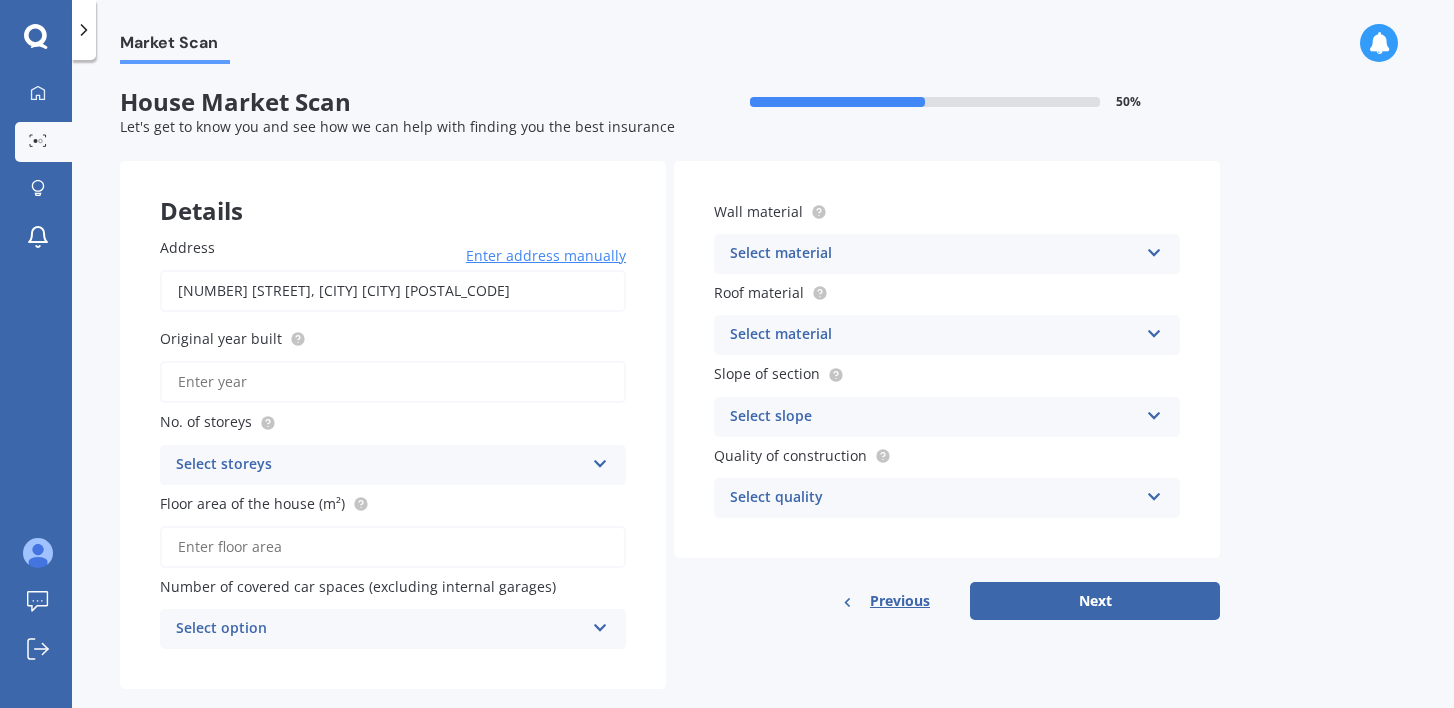 click on "Original year built" at bounding box center [393, 382] 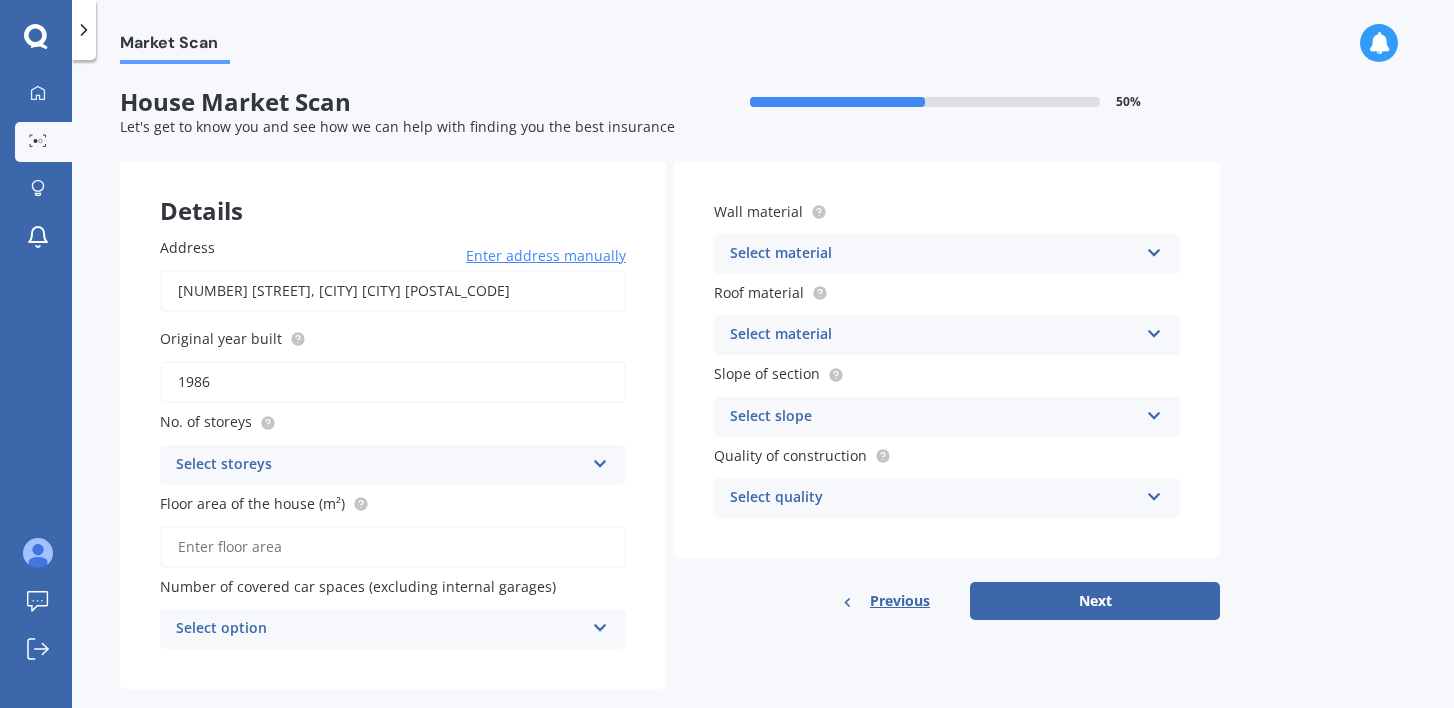 type on "1986" 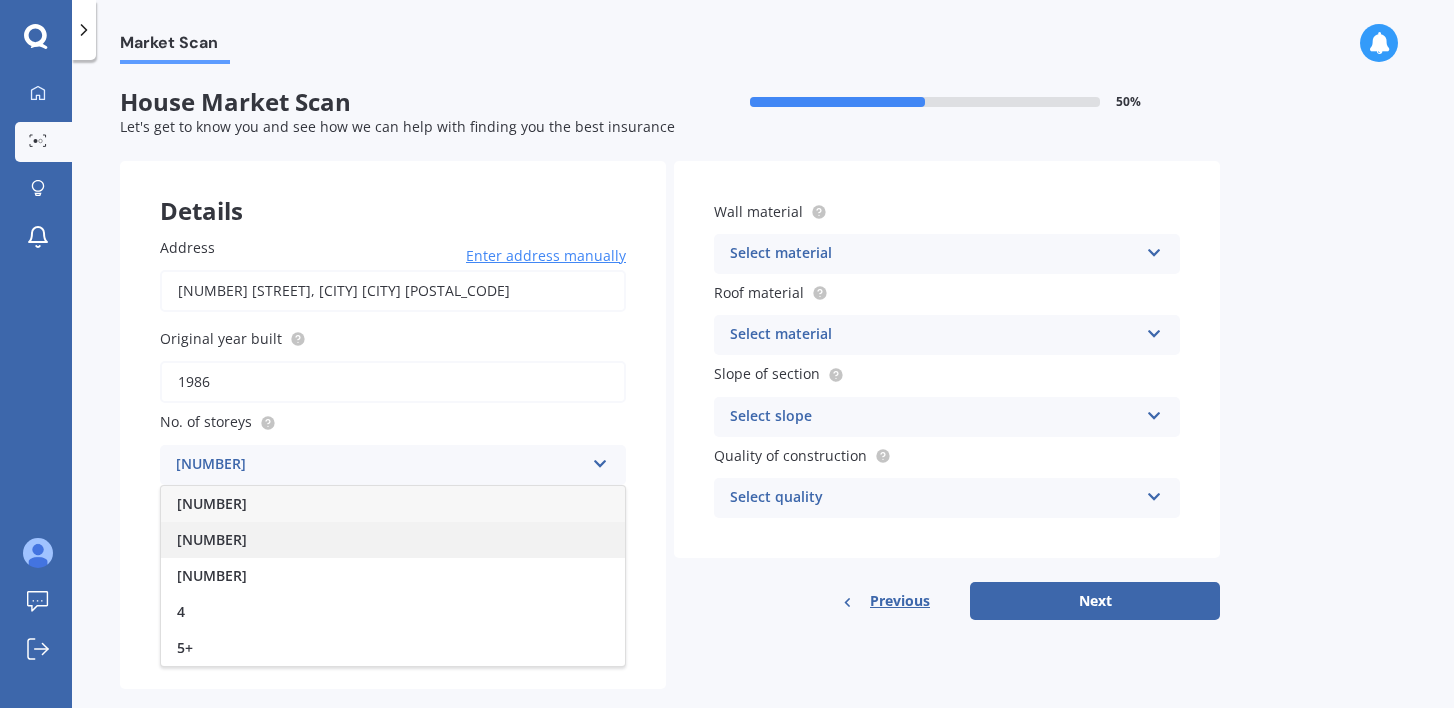 click on "[NUMBER]" at bounding box center (393, 540) 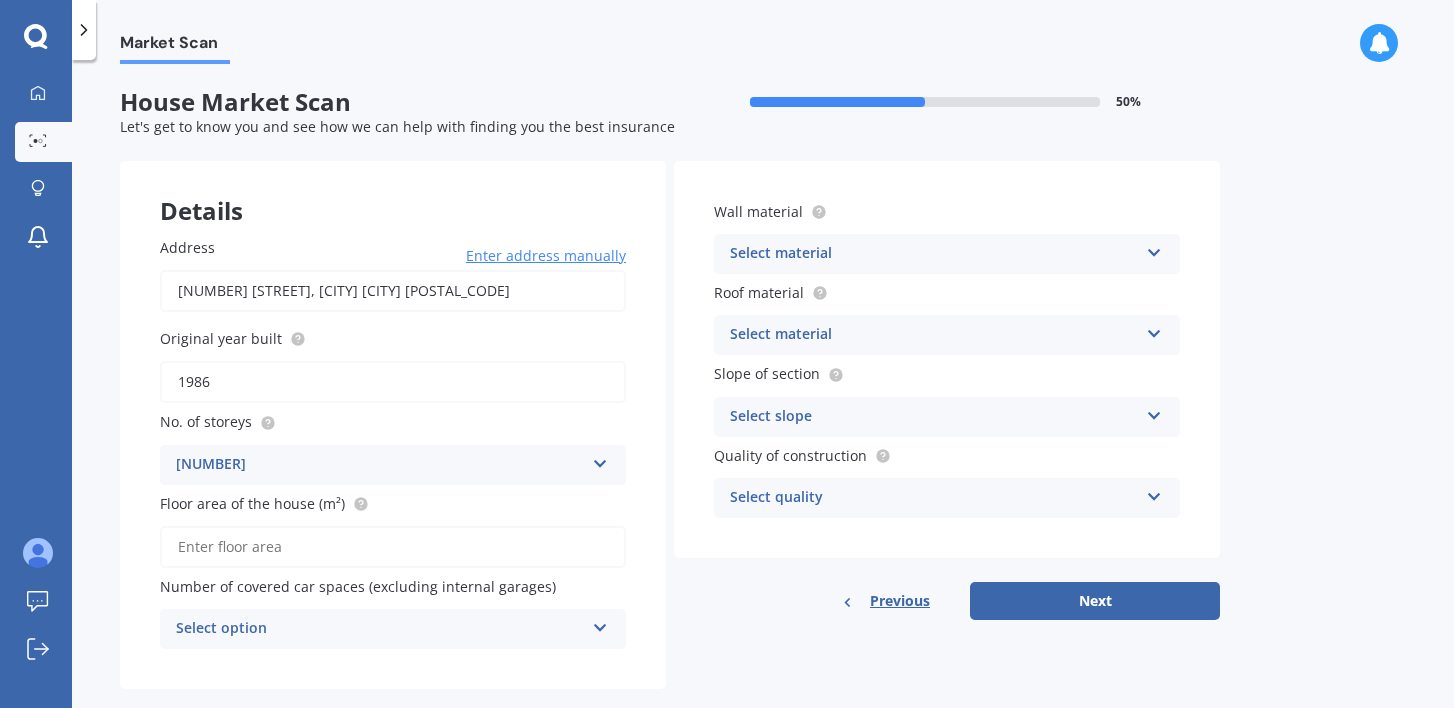 click on "Floor area of the house (m²)" at bounding box center (393, 547) 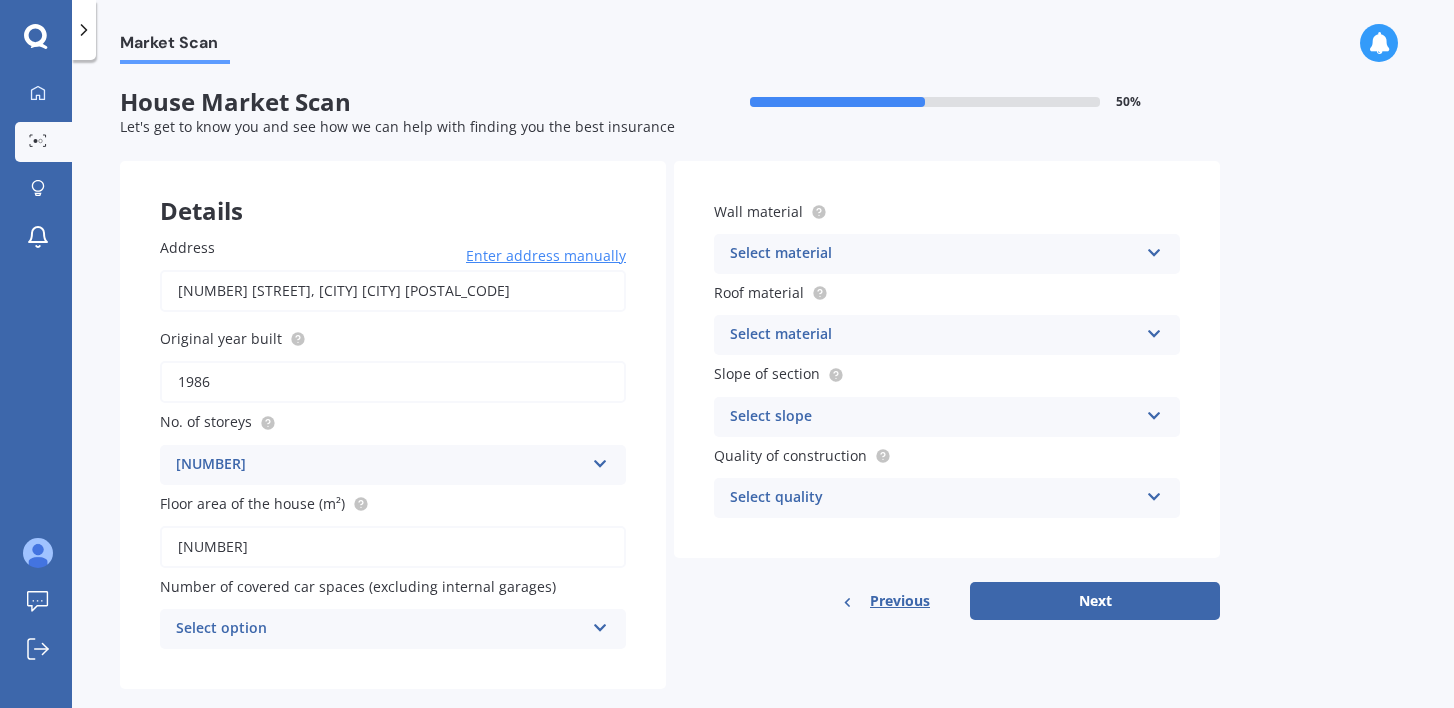 scroll, scrollTop: 35, scrollLeft: 0, axis: vertical 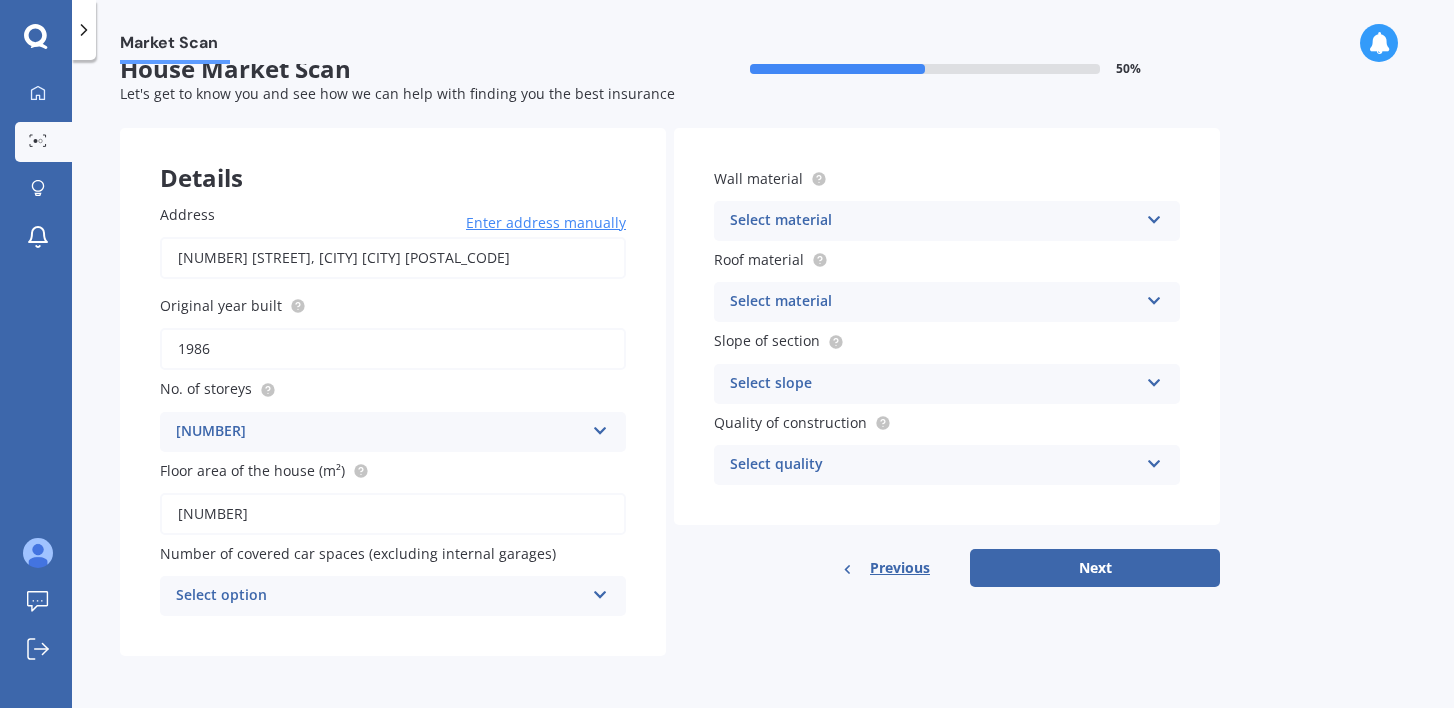 type on "[NUMBER]" 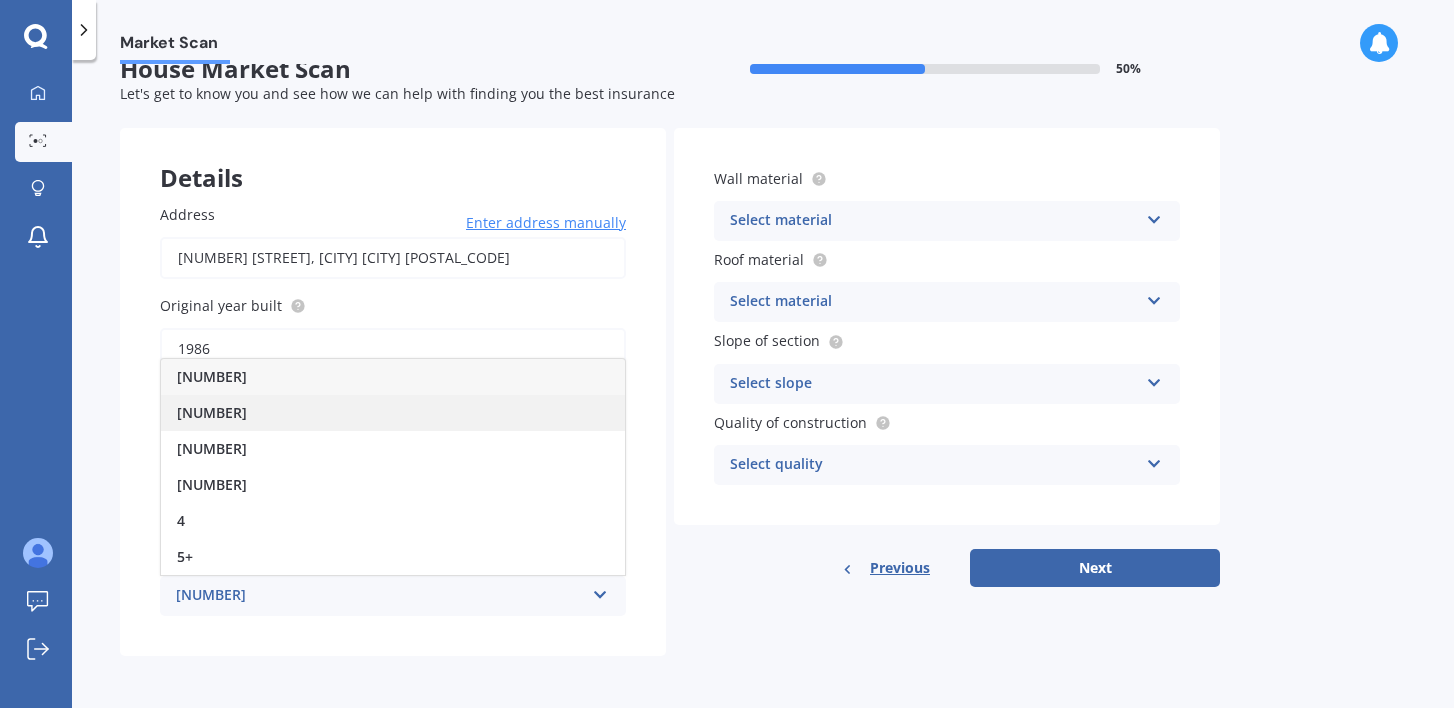 click on "[NUMBER]" at bounding box center (393, 413) 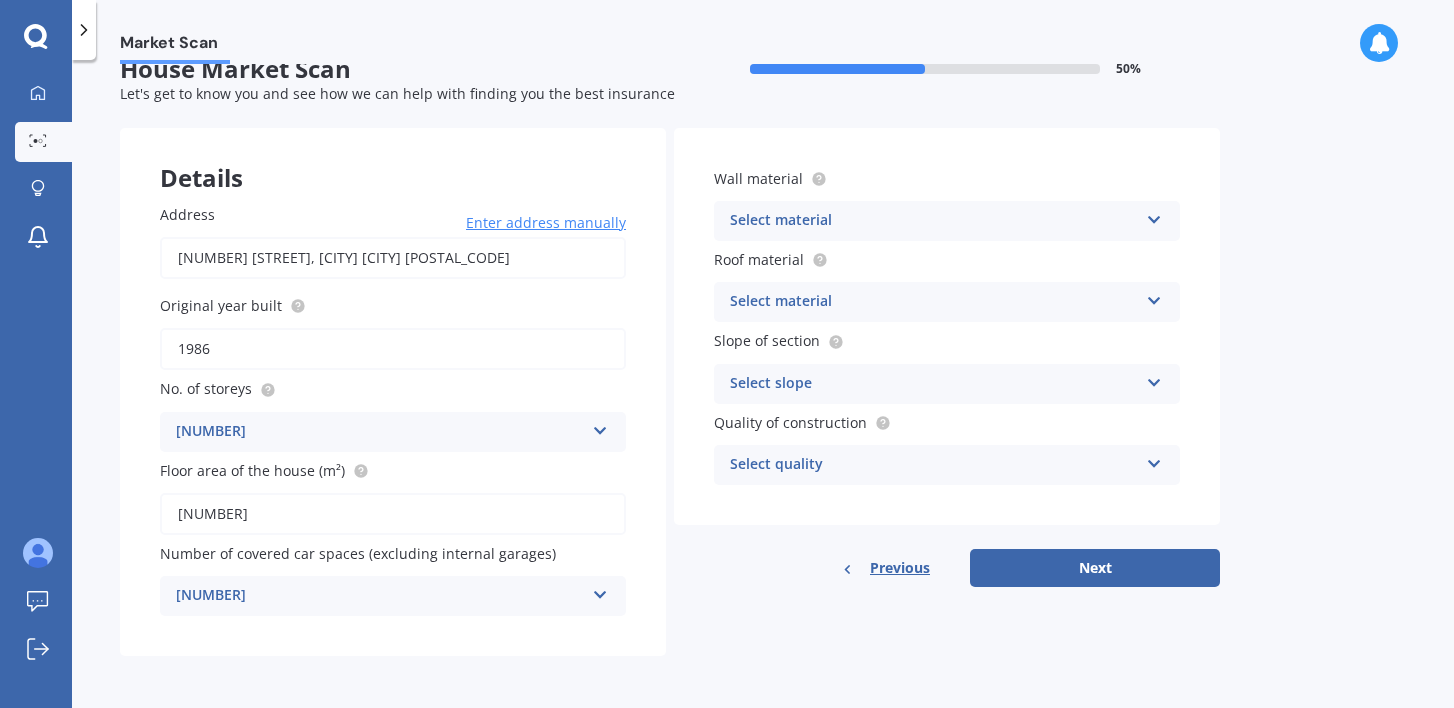 click on "Select material" at bounding box center (934, 221) 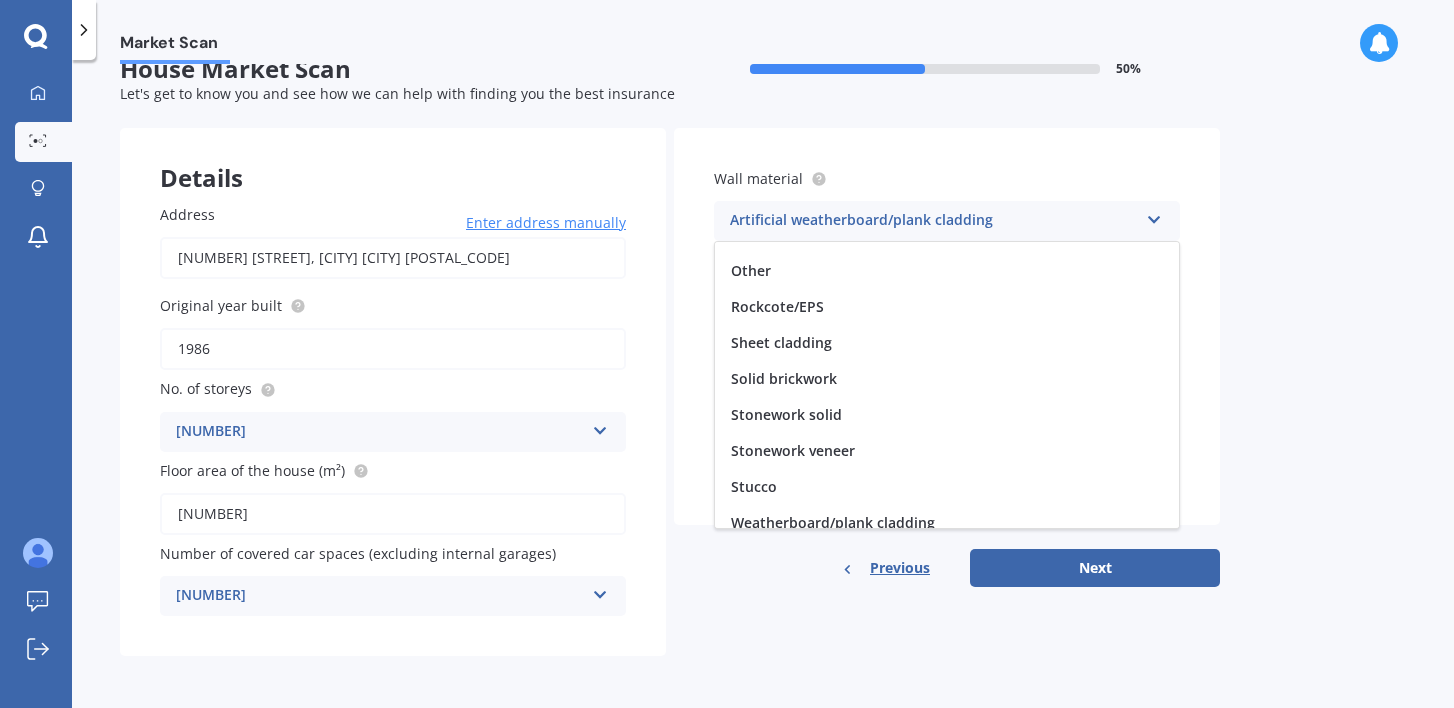 scroll, scrollTop: 182, scrollLeft: 0, axis: vertical 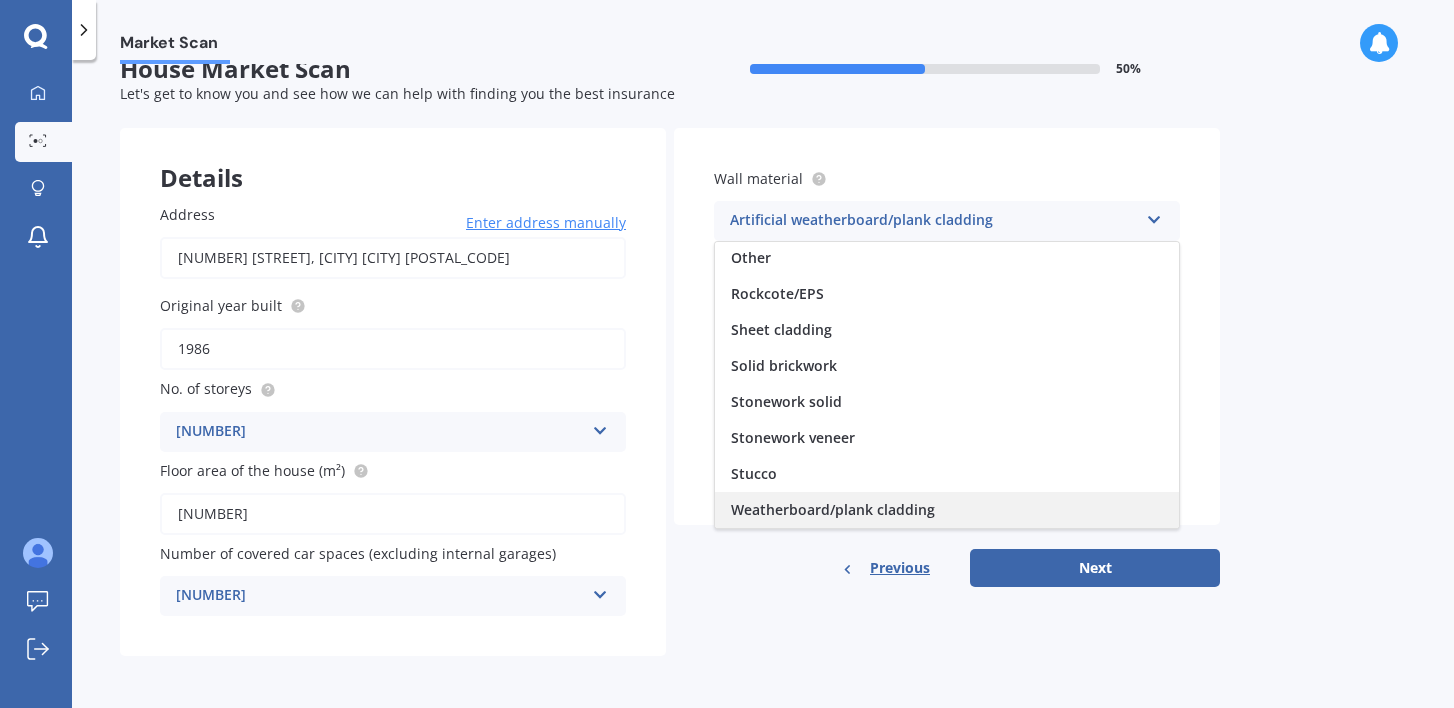 click on "Weatherboard/plank cladding" at bounding box center [862, 77] 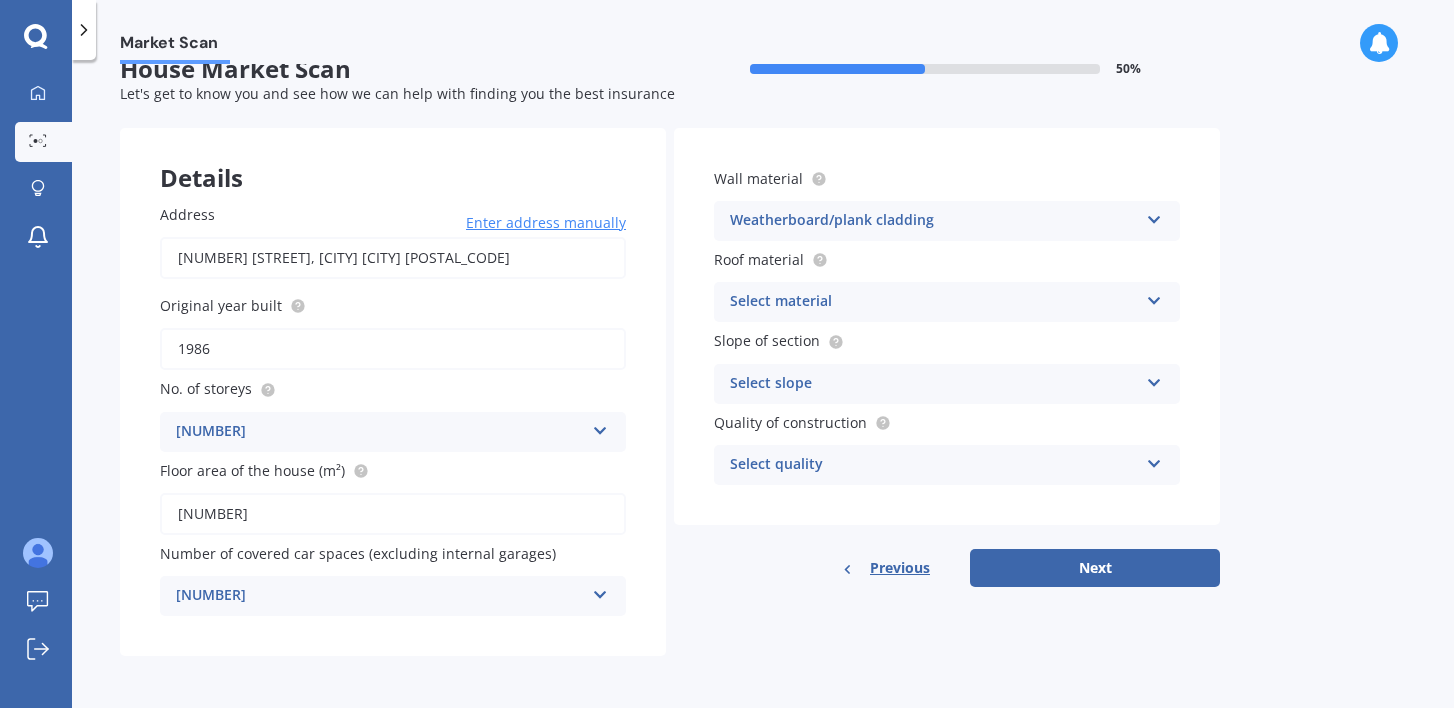click on "Select material" at bounding box center [934, 302] 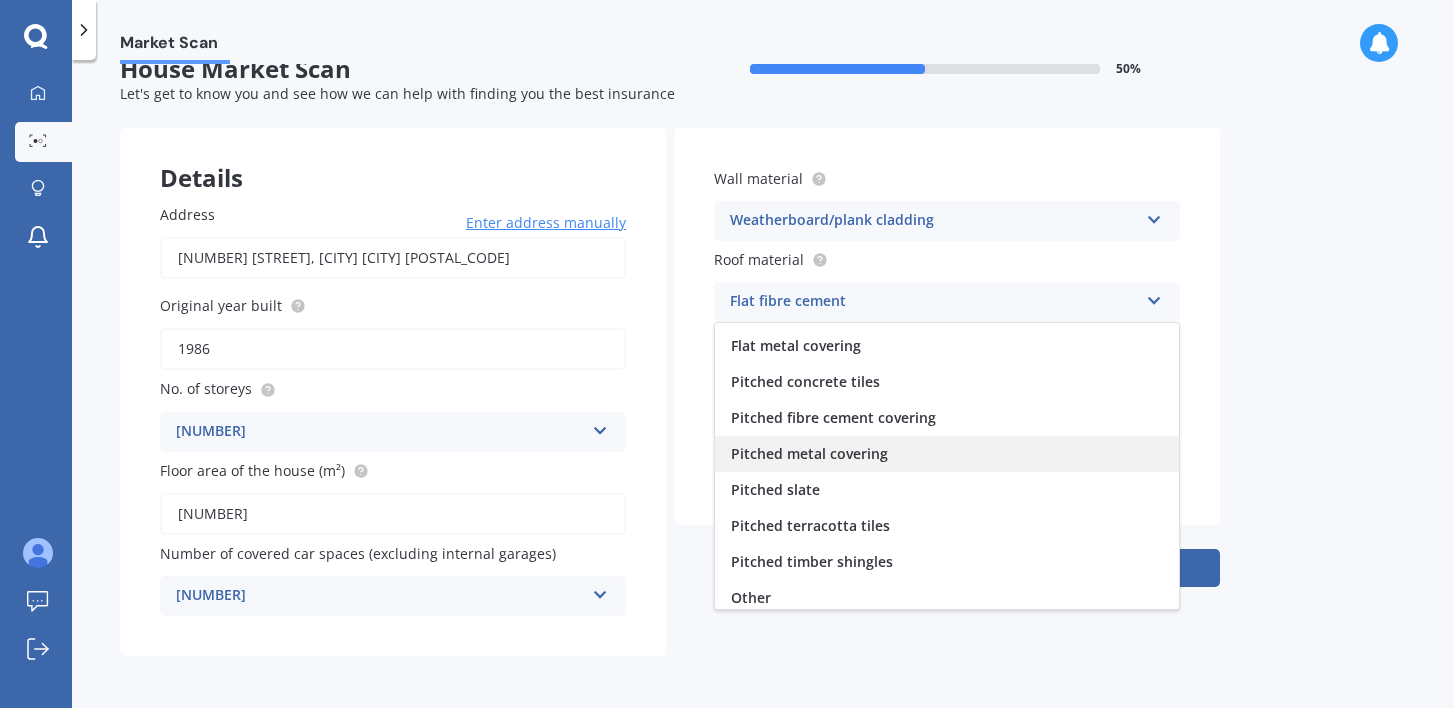 scroll, scrollTop: 0, scrollLeft: 0, axis: both 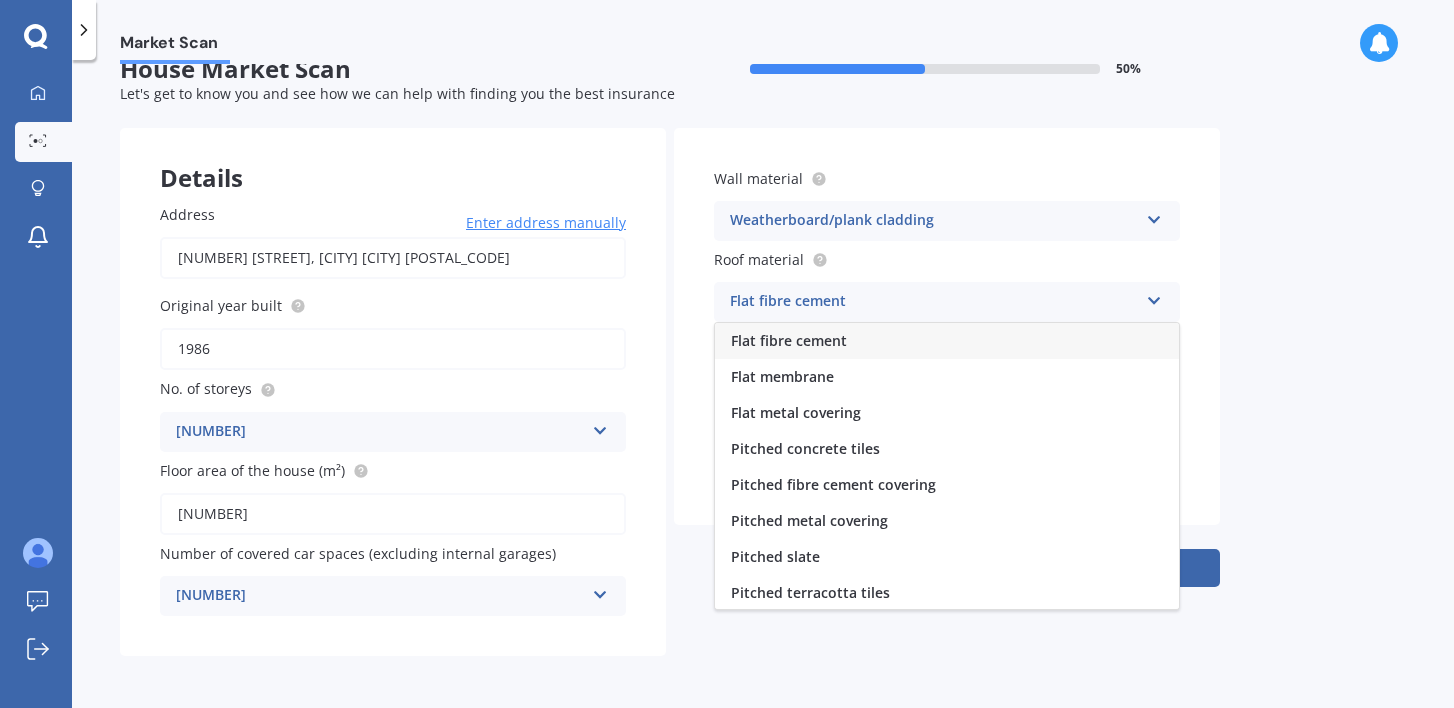 click on "Flat fibre cement" at bounding box center (789, 340) 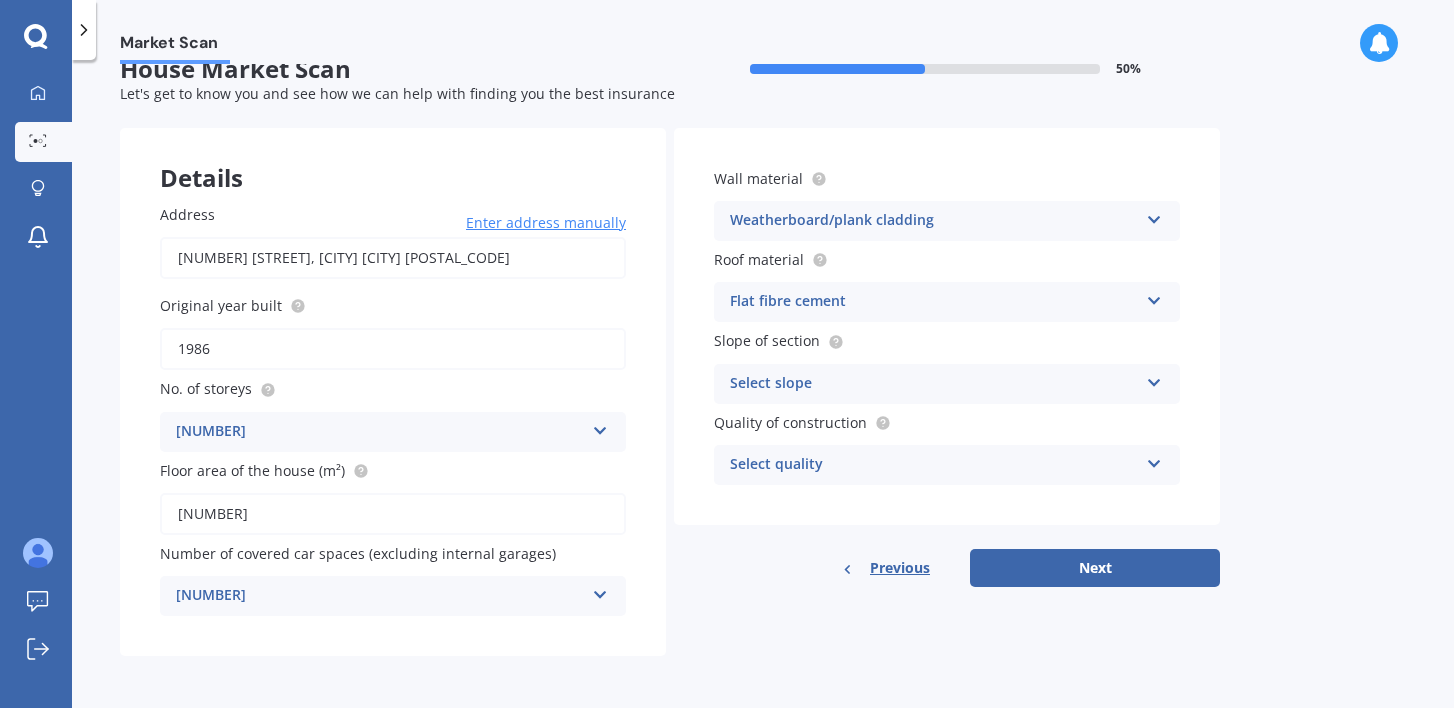 click on "Weatherboard/plank cladding" at bounding box center [380, 432] 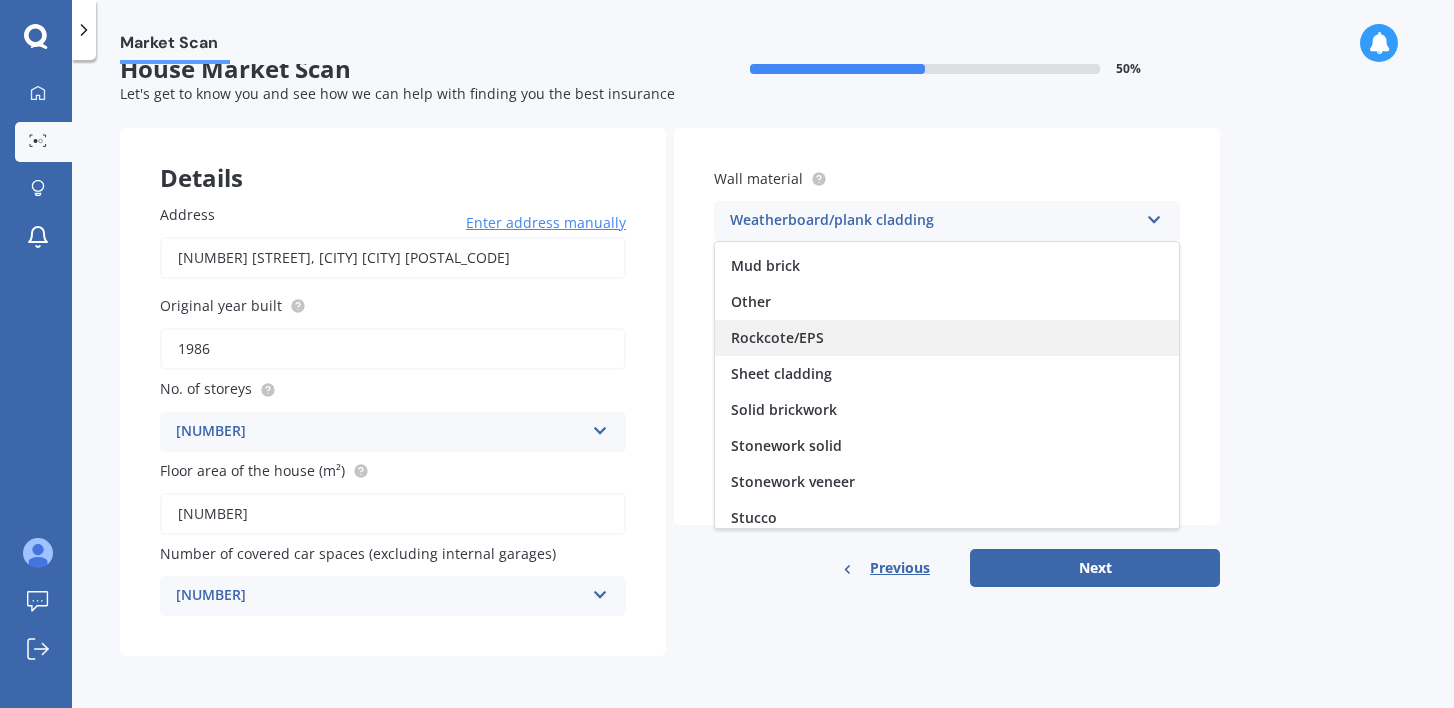 scroll, scrollTop: 182, scrollLeft: 0, axis: vertical 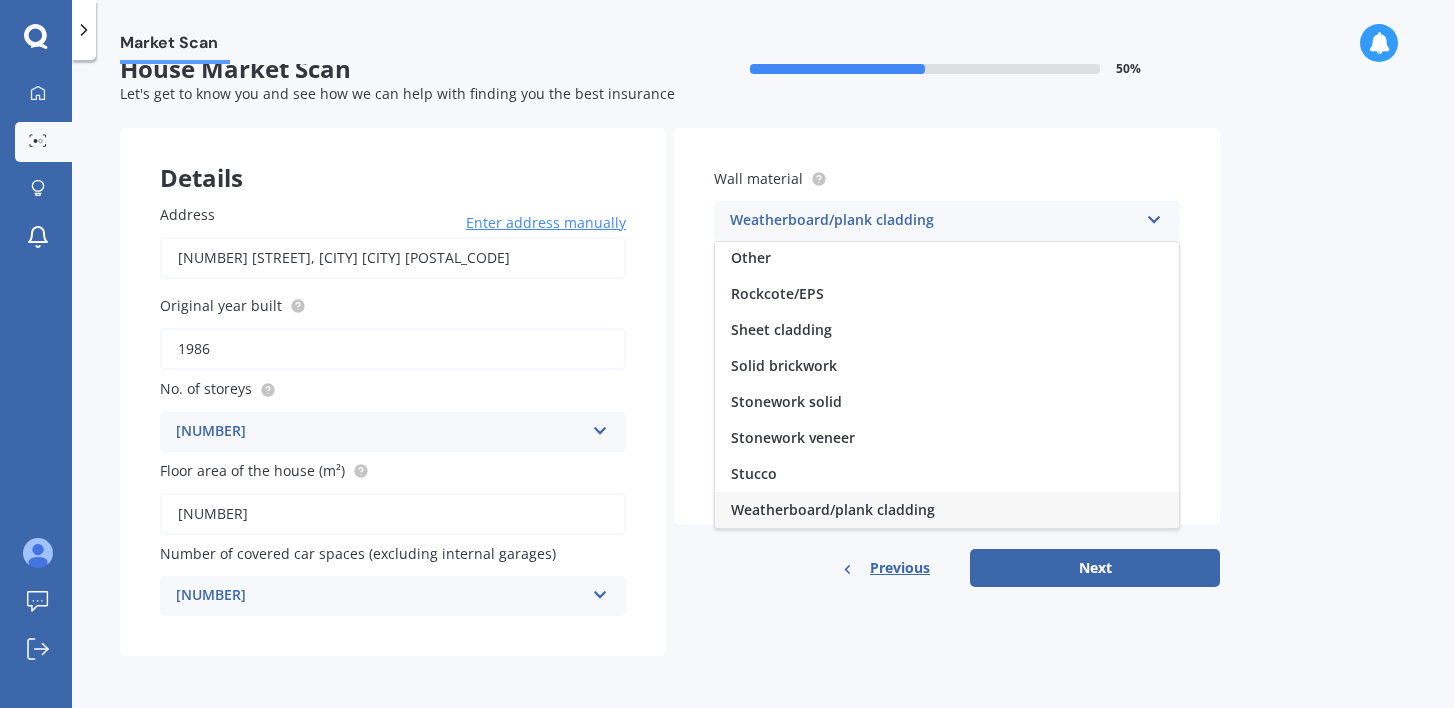 click on "Weatherboard/plank cladding" at bounding box center (833, 509) 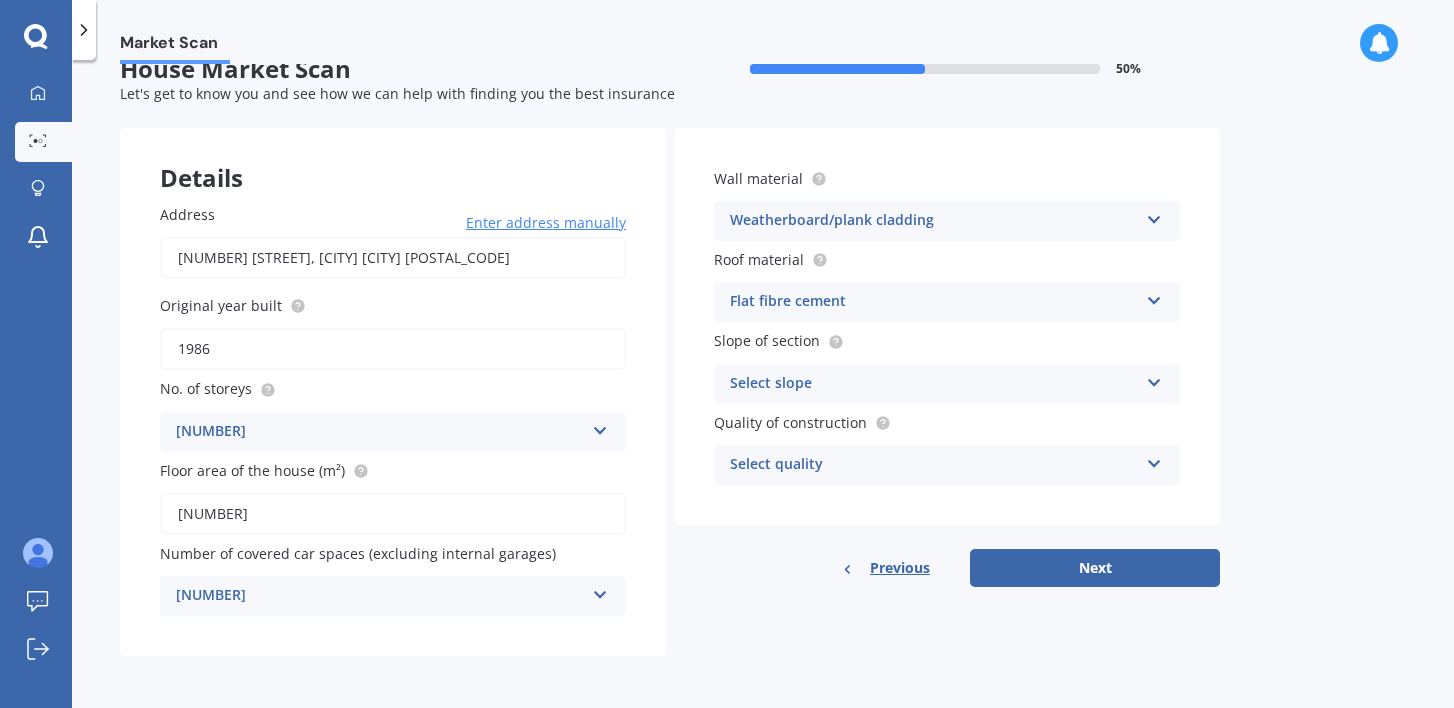 click on "Flat fibre cement" at bounding box center (380, 432) 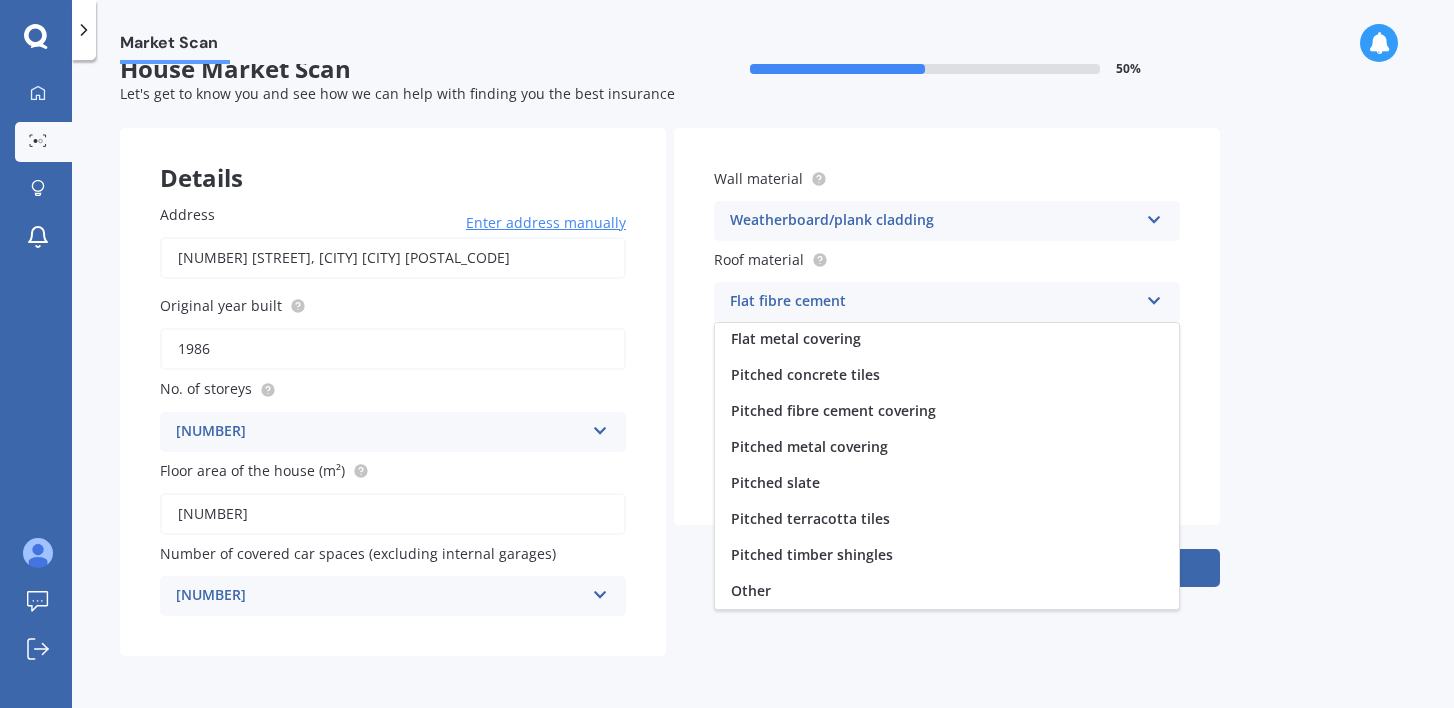 scroll, scrollTop: 0, scrollLeft: 0, axis: both 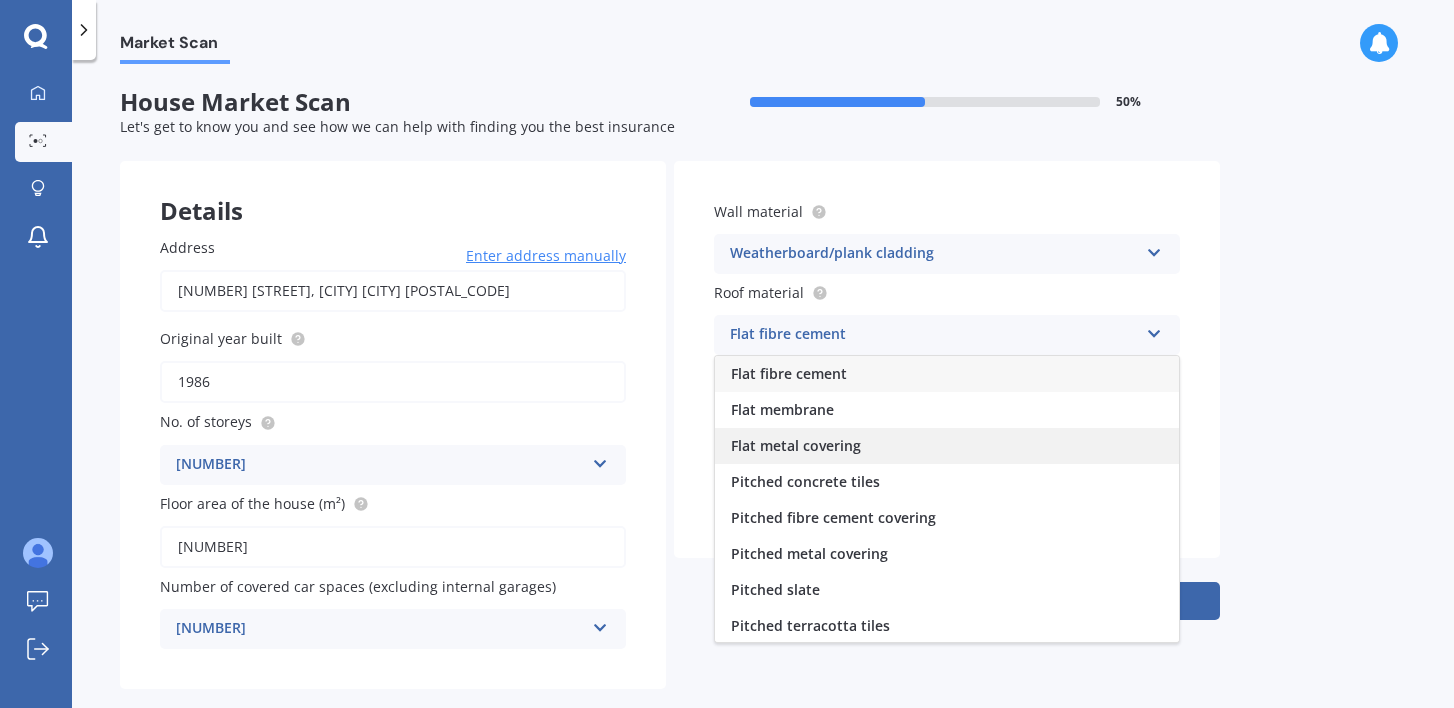 click on "Flat metal covering" at bounding box center (789, 373) 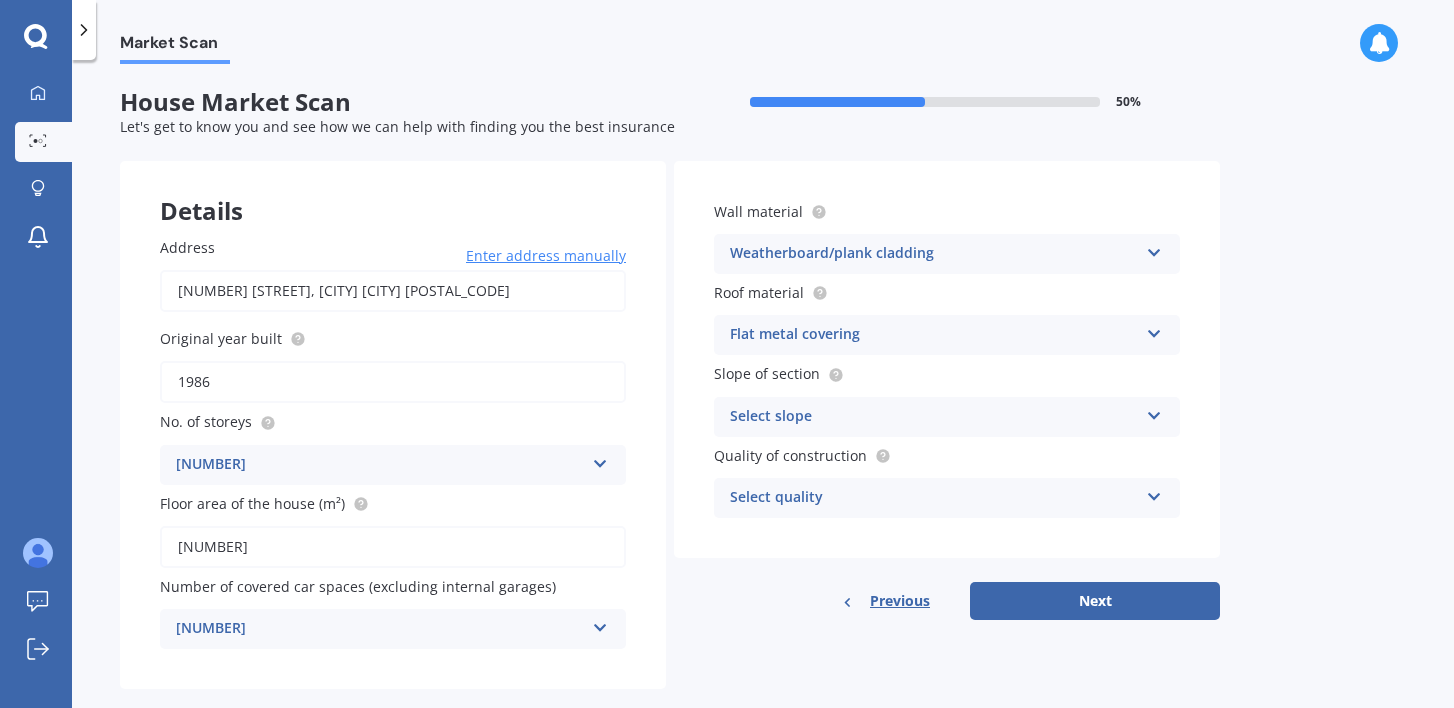 click on "Flat metal covering" at bounding box center (380, 465) 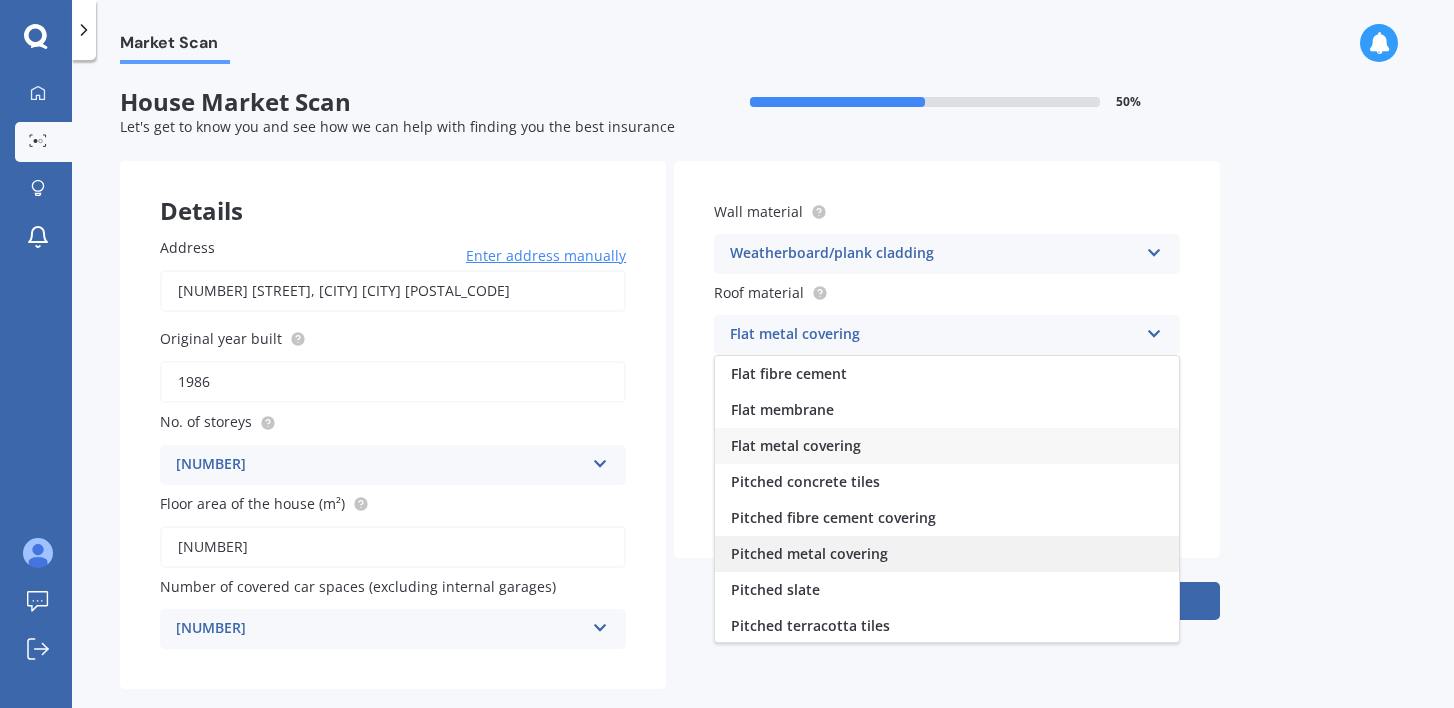 click on "Pitched metal covering" at bounding box center (789, 373) 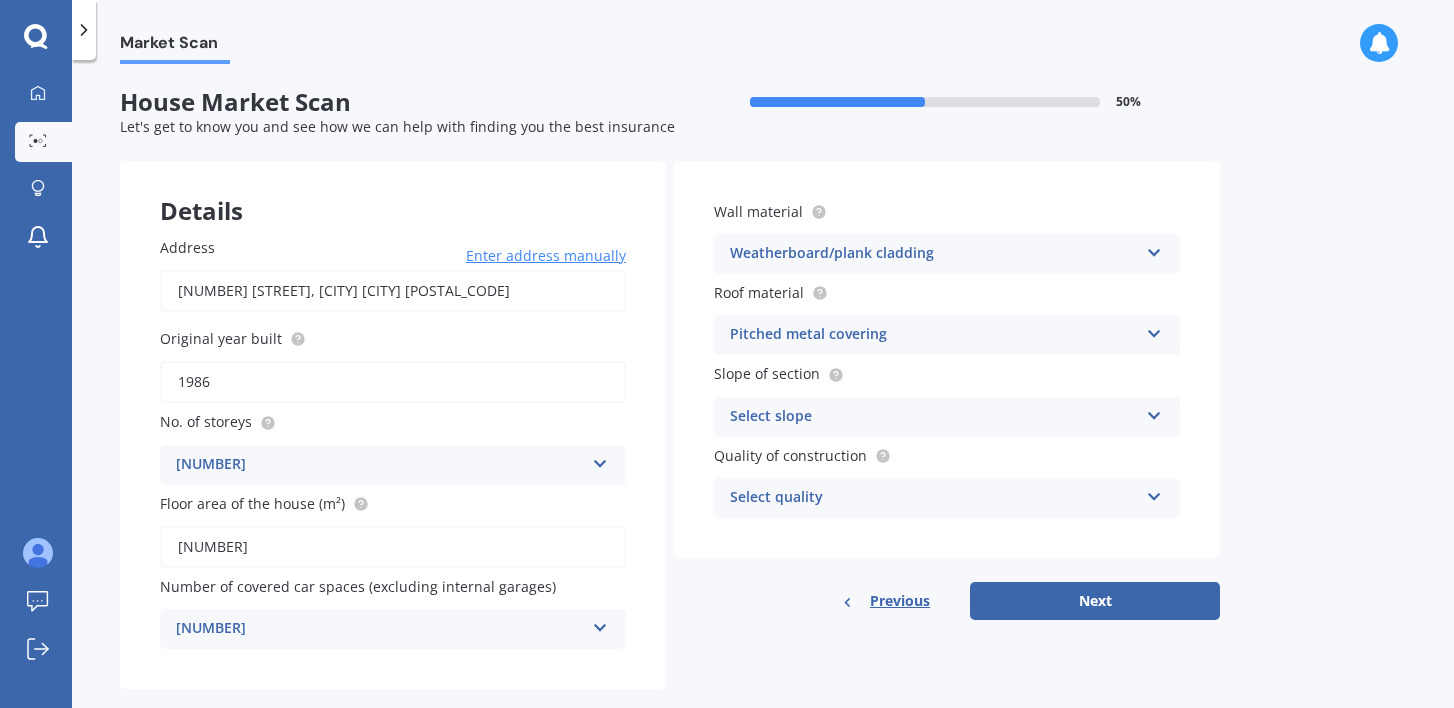 click on "Select slope" at bounding box center (934, 417) 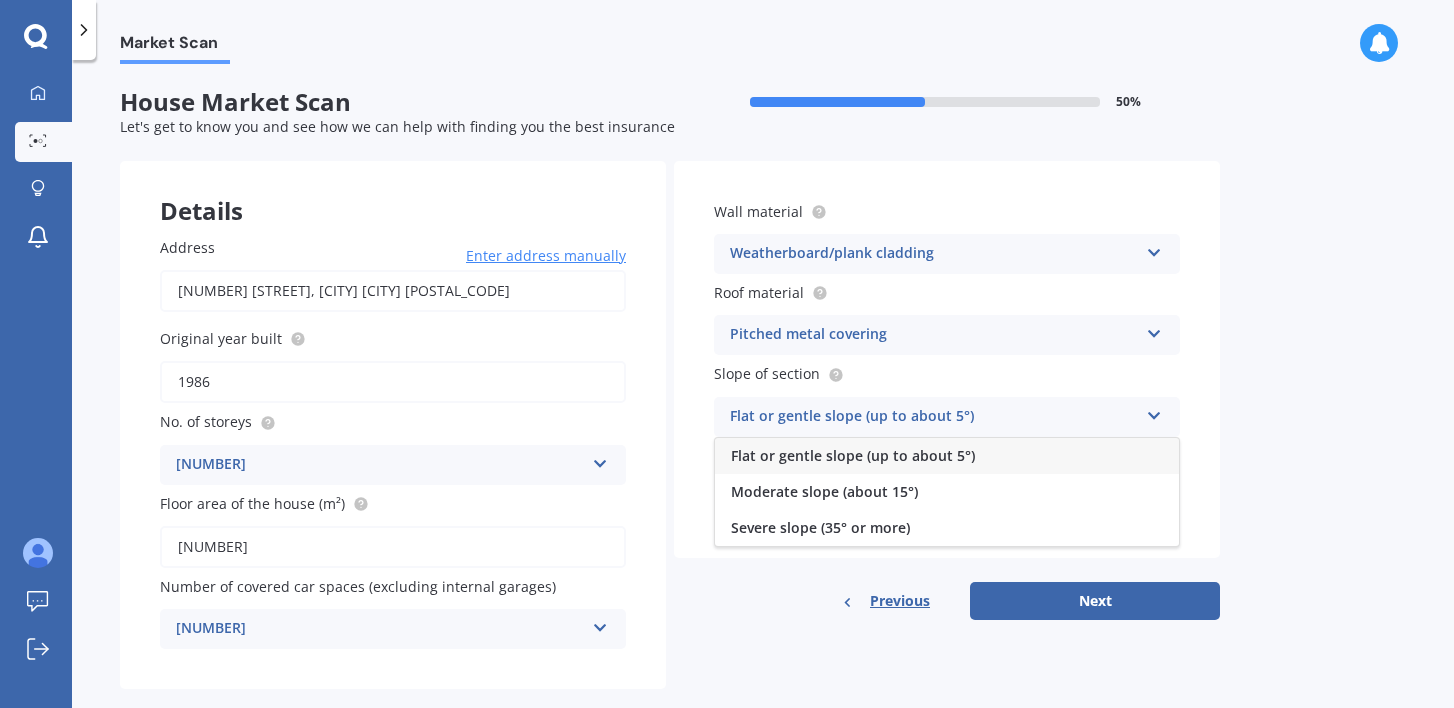 click on "Flat or gentle slope (up to about 5°)" at bounding box center (947, 456) 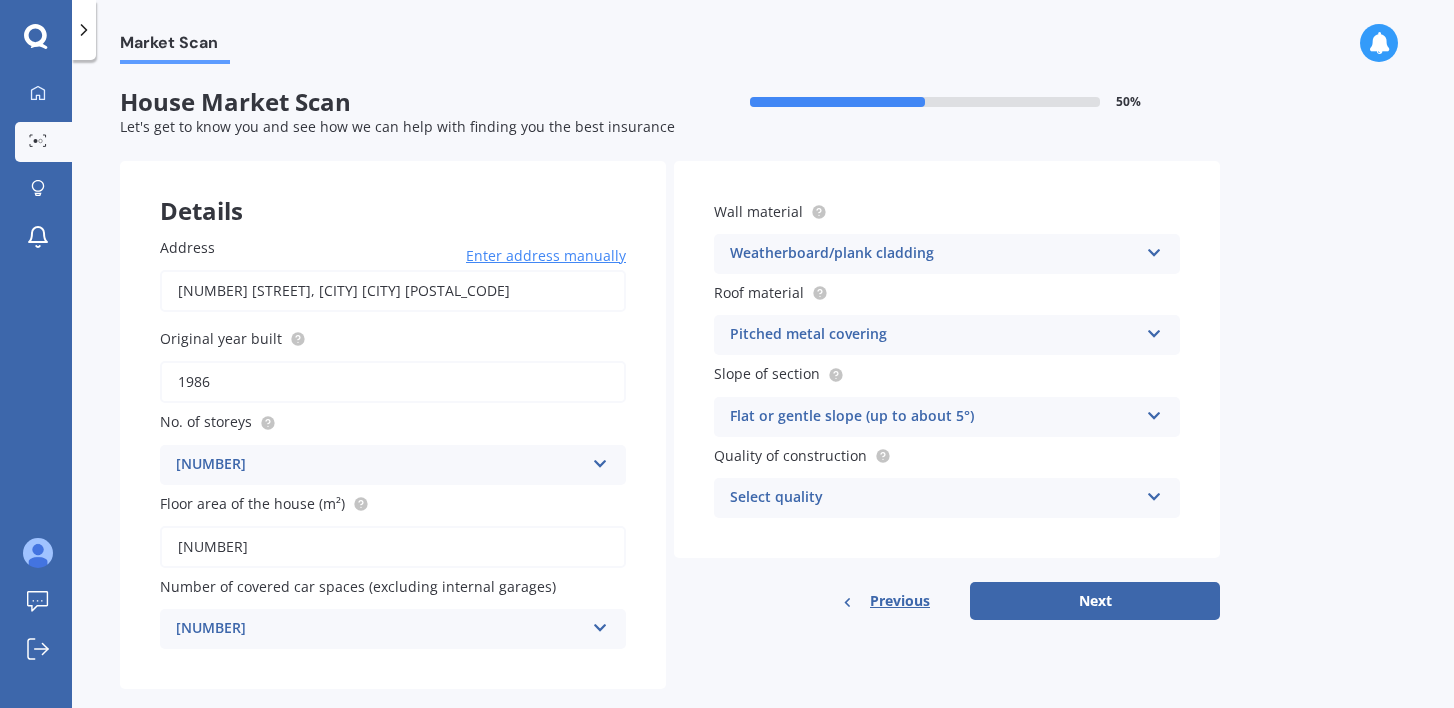 click on "Select quality" at bounding box center (934, 498) 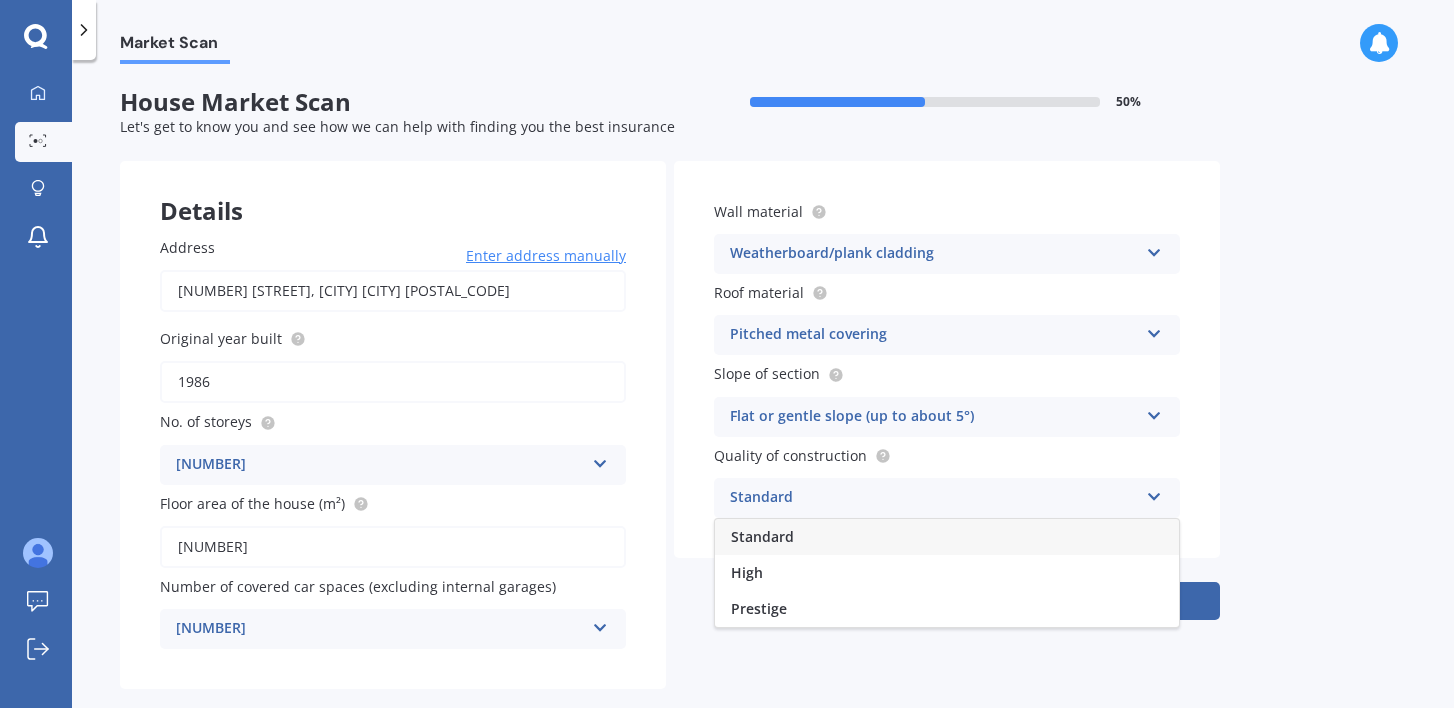 click on "Standard" at bounding box center (947, 537) 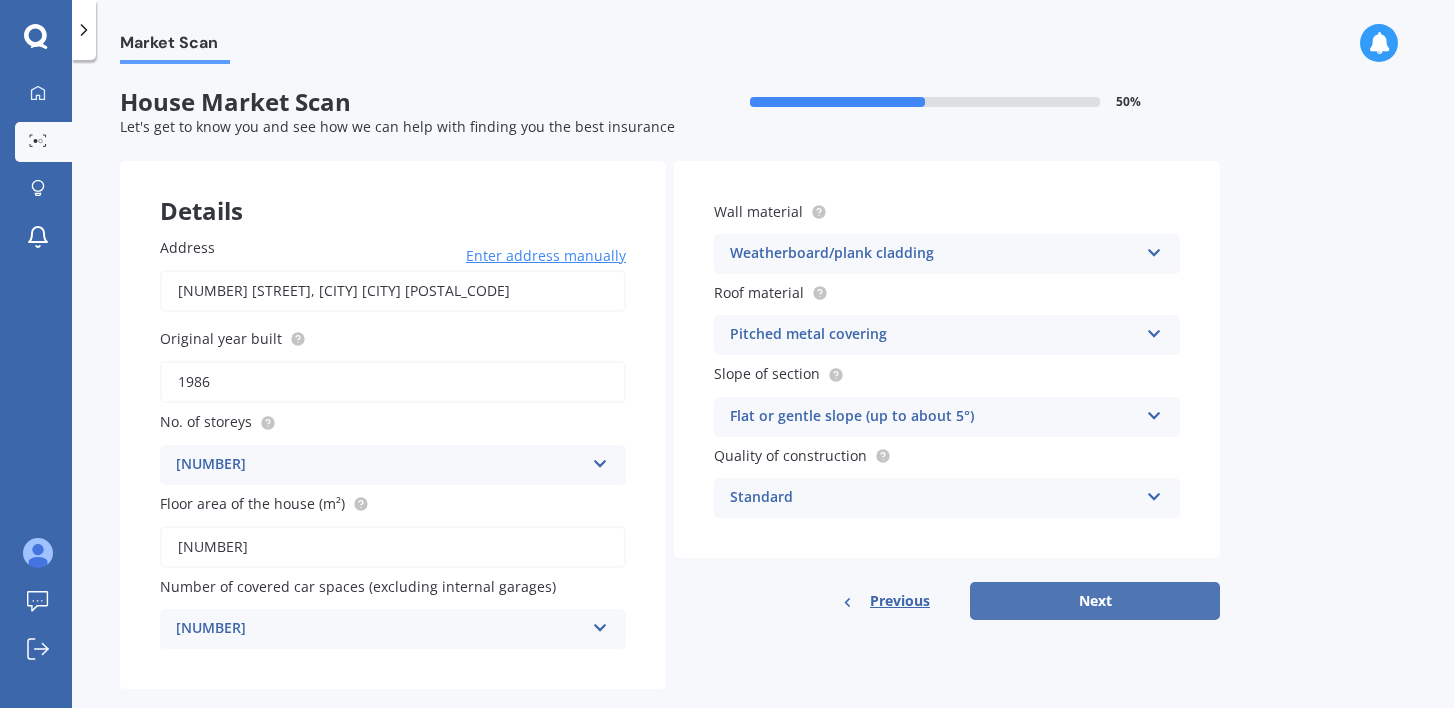click on "Next" at bounding box center (1095, 601) 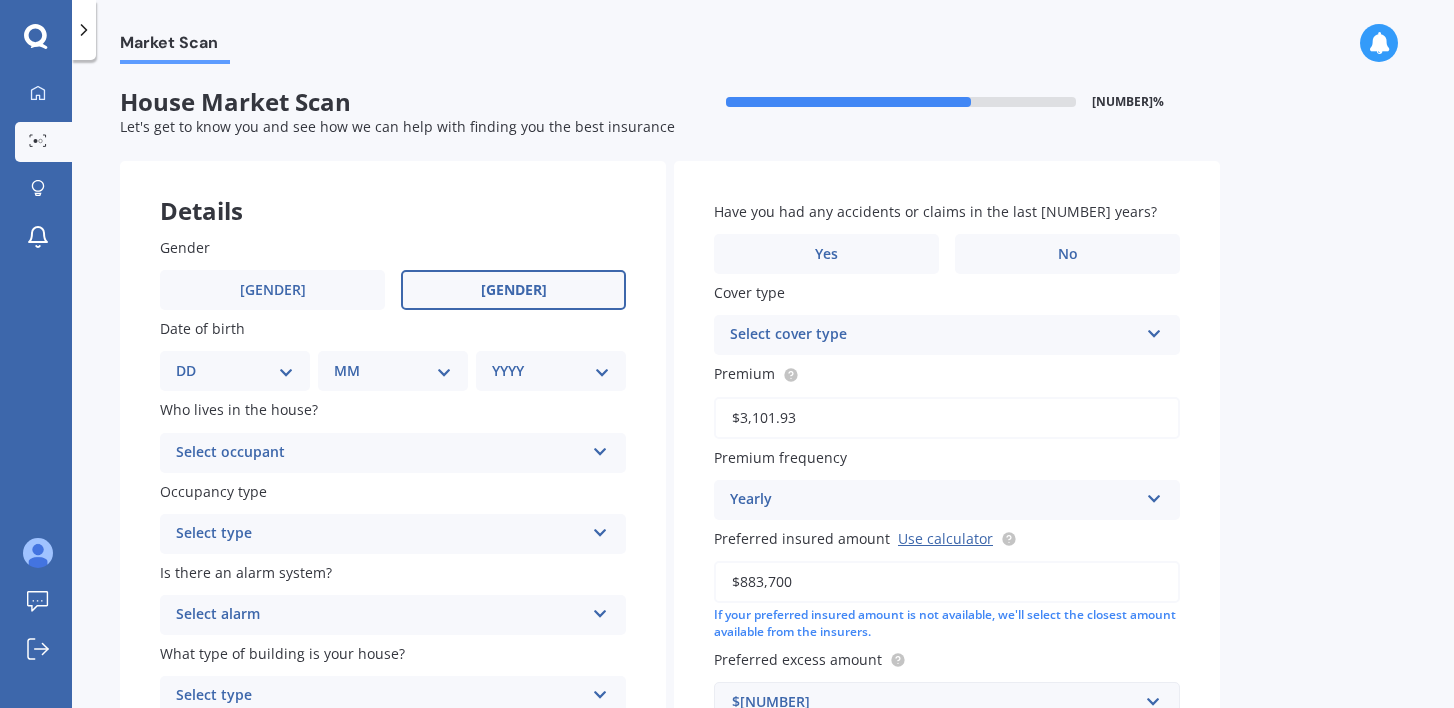 click on "[GENDER]" at bounding box center [513, 290] 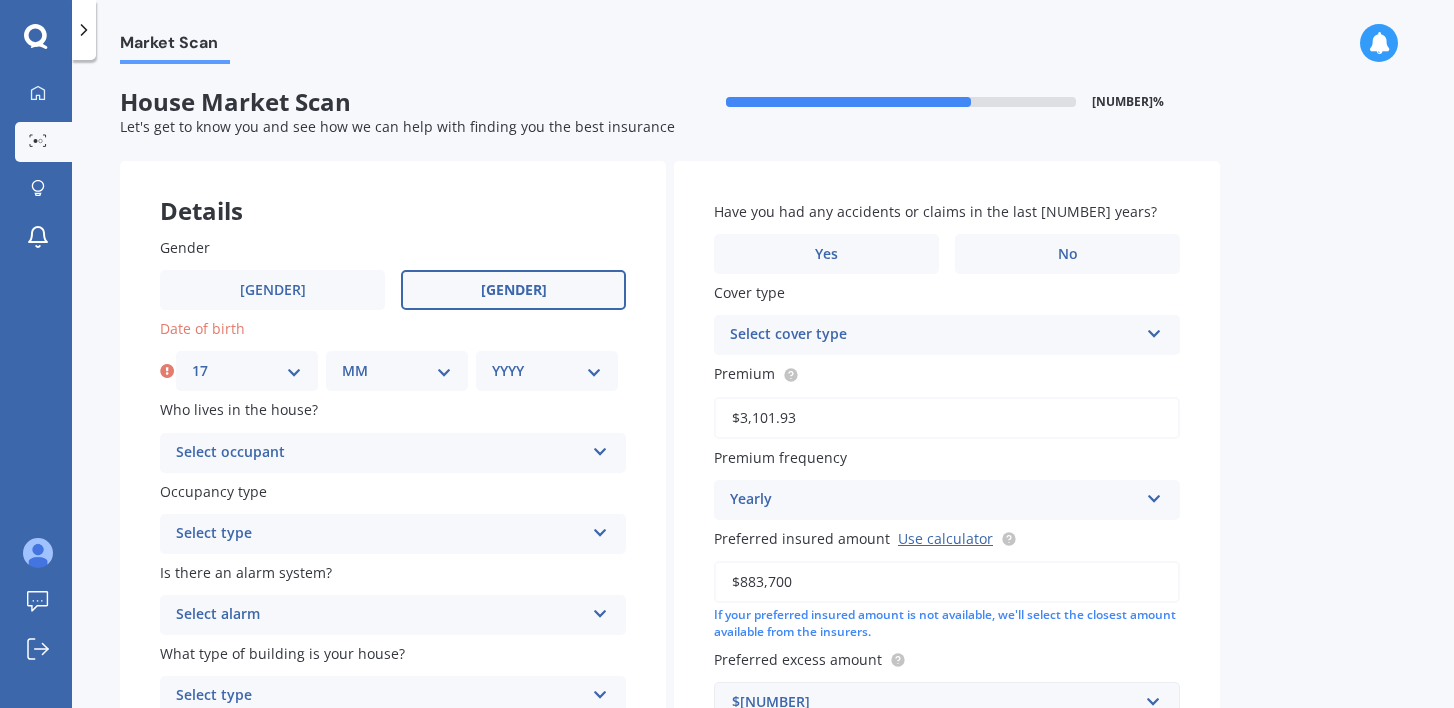 click on "MM 01 02 03 04 05 06 07 08 09 10 11 12" at bounding box center (397, 371) 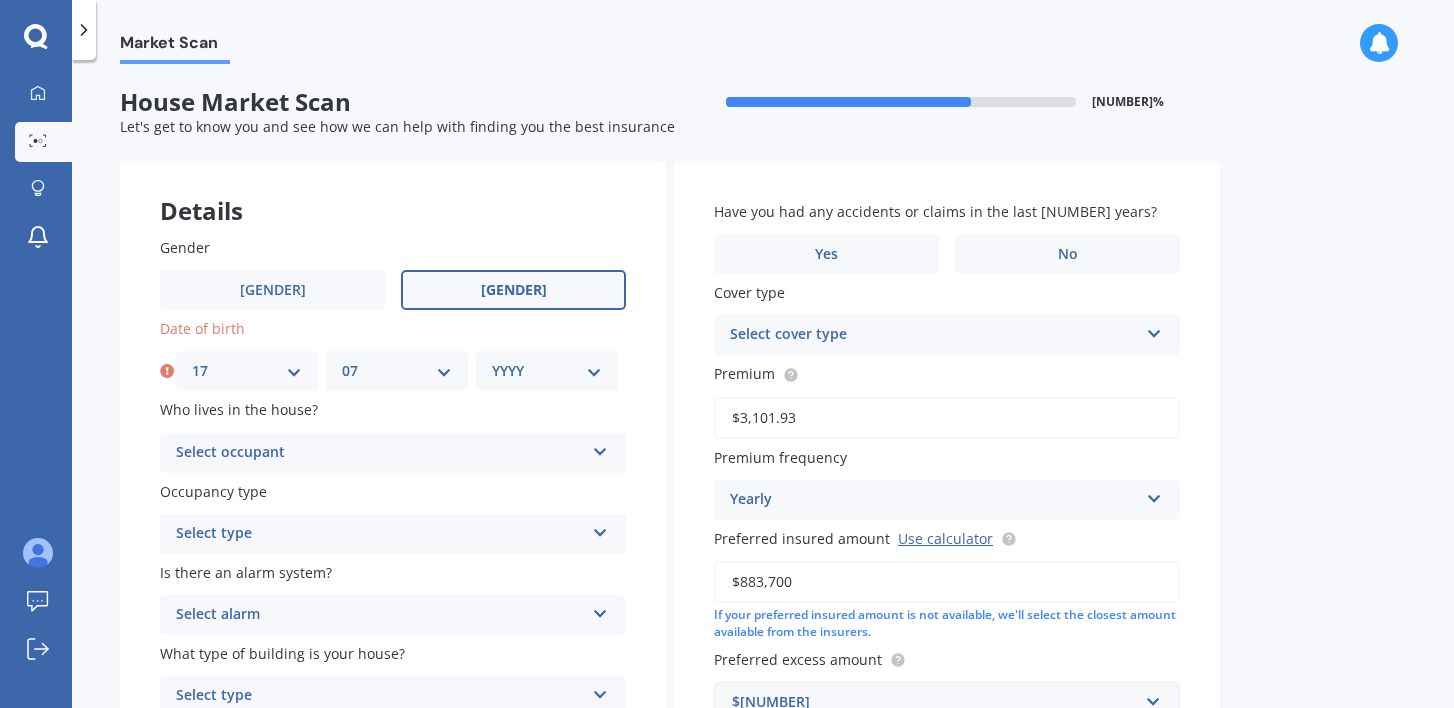 click on "YYYY [YEARS]" at bounding box center [547, 371] 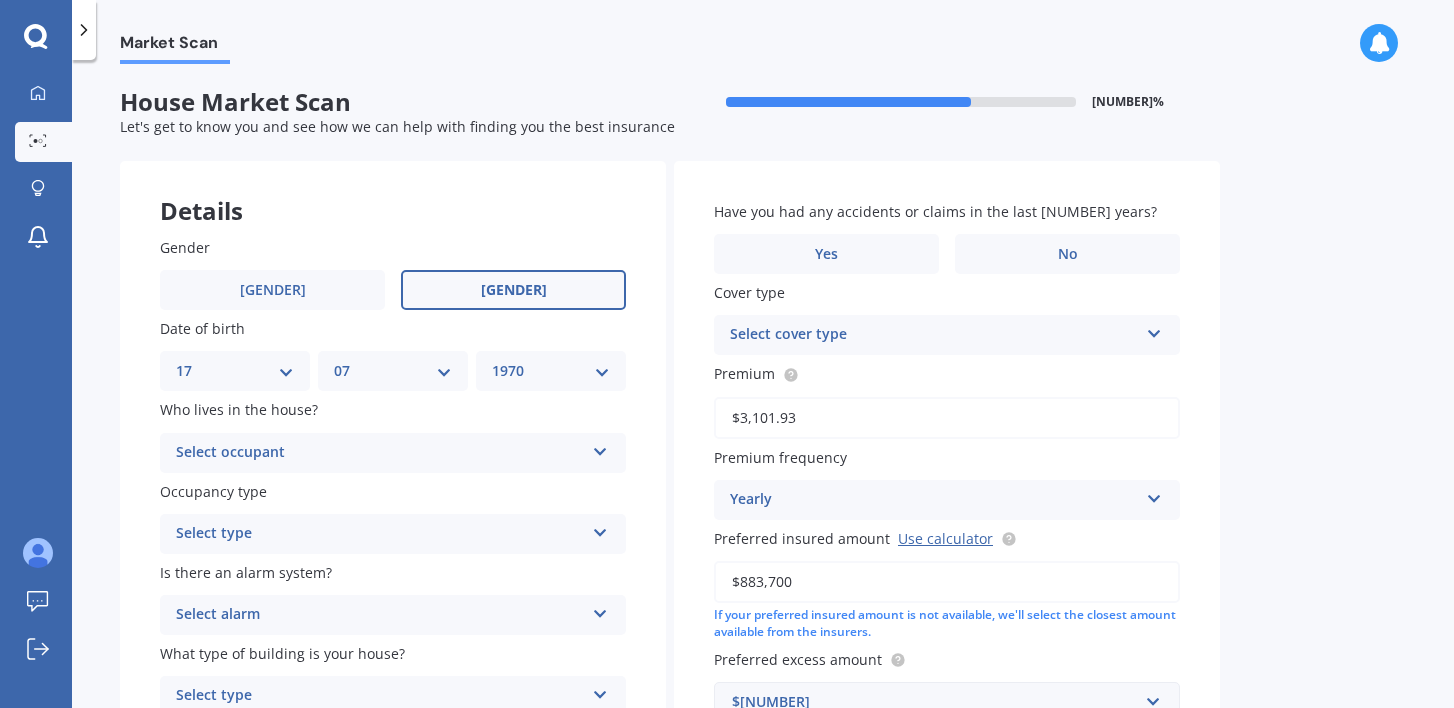 click on "Select occupant" at bounding box center (380, 453) 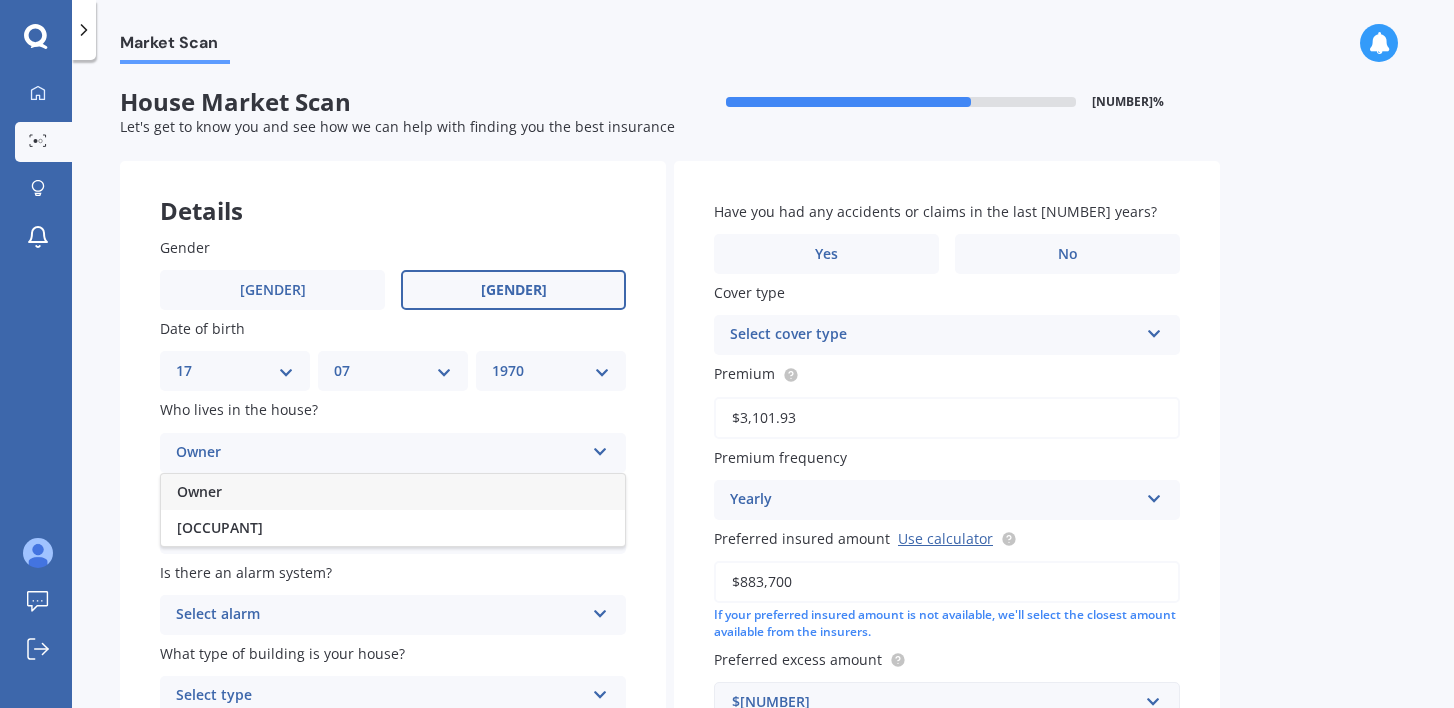 click on "Owner" at bounding box center [393, 492] 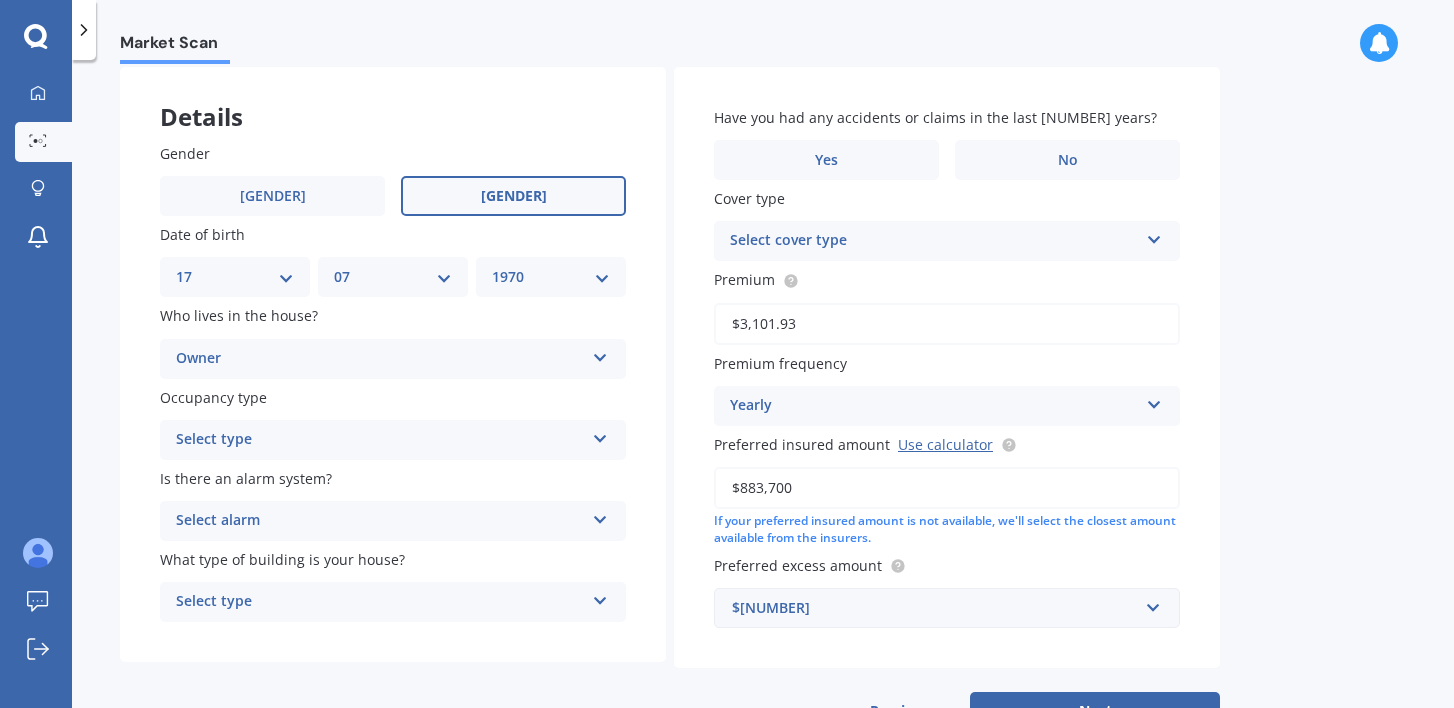 scroll, scrollTop: 98, scrollLeft: 0, axis: vertical 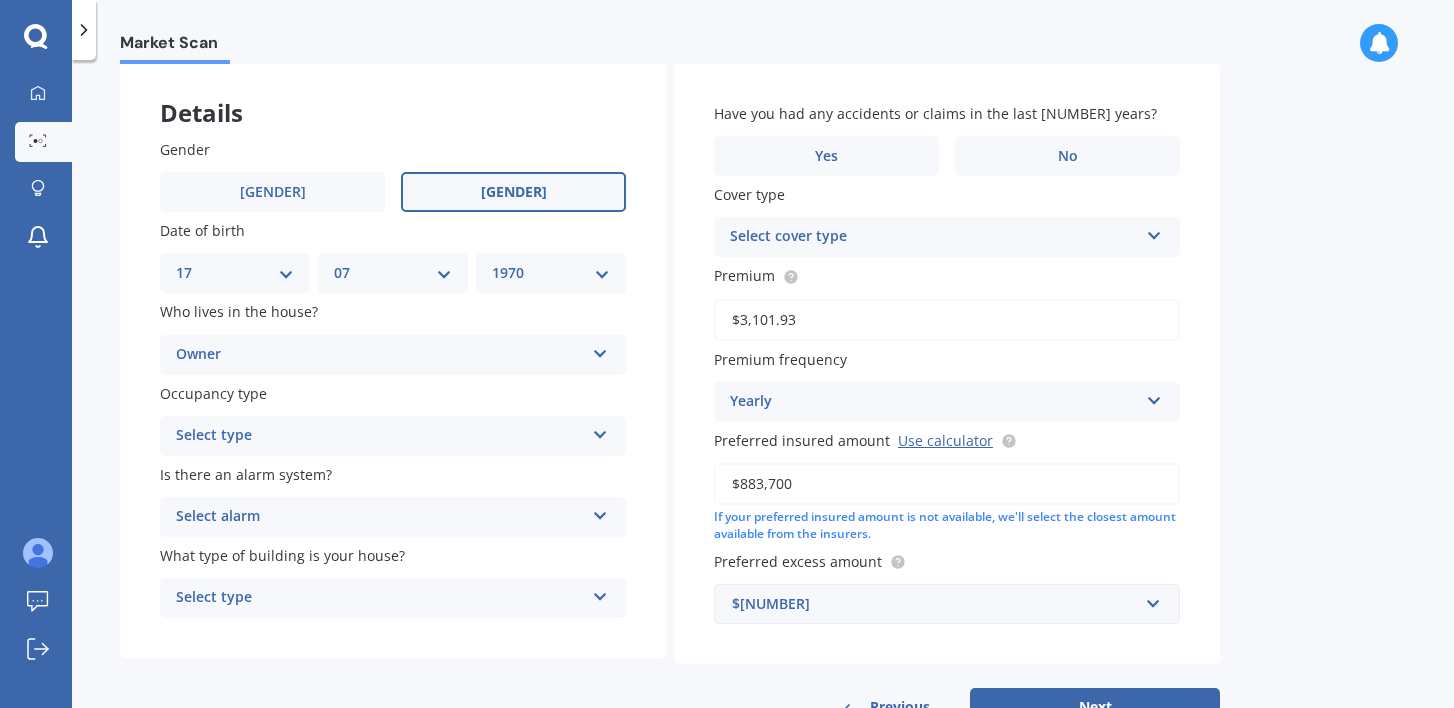 click on "Select type" at bounding box center [380, 436] 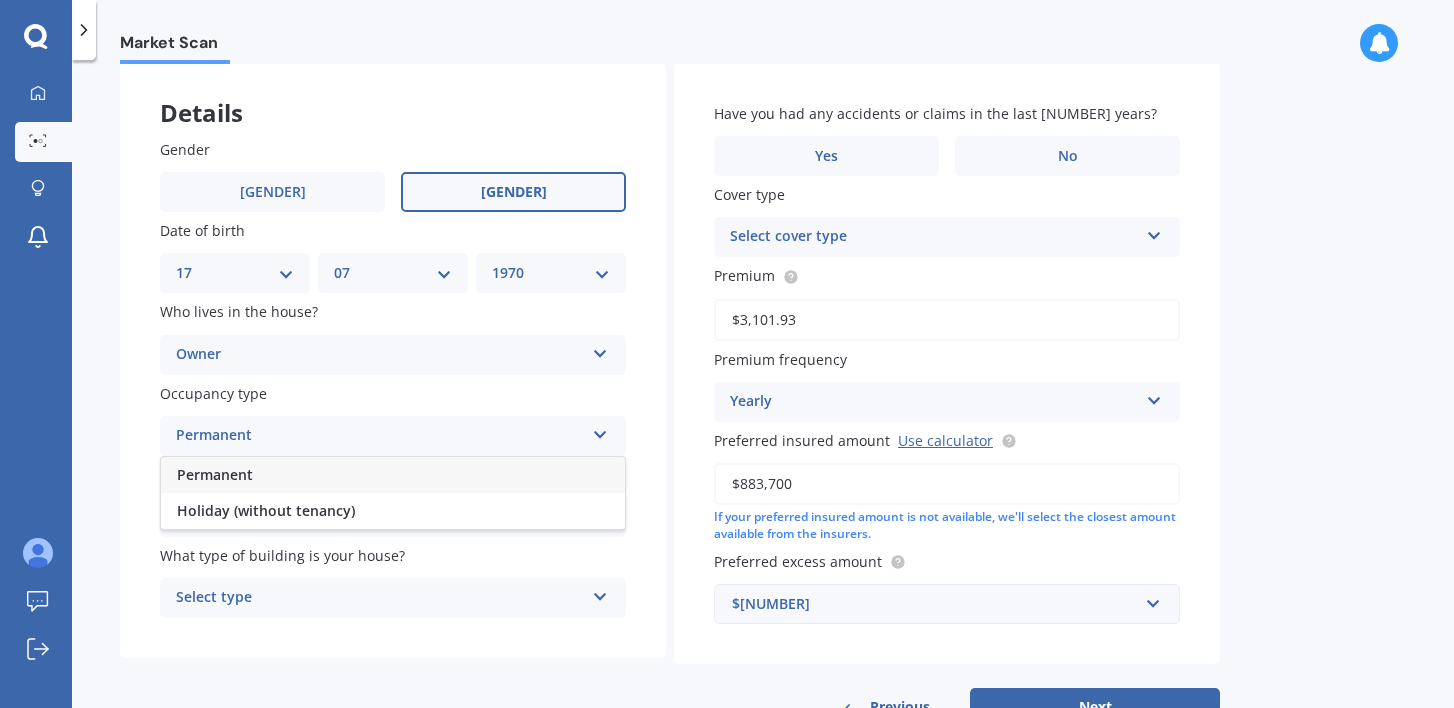 click on "Permanent" at bounding box center (393, 475) 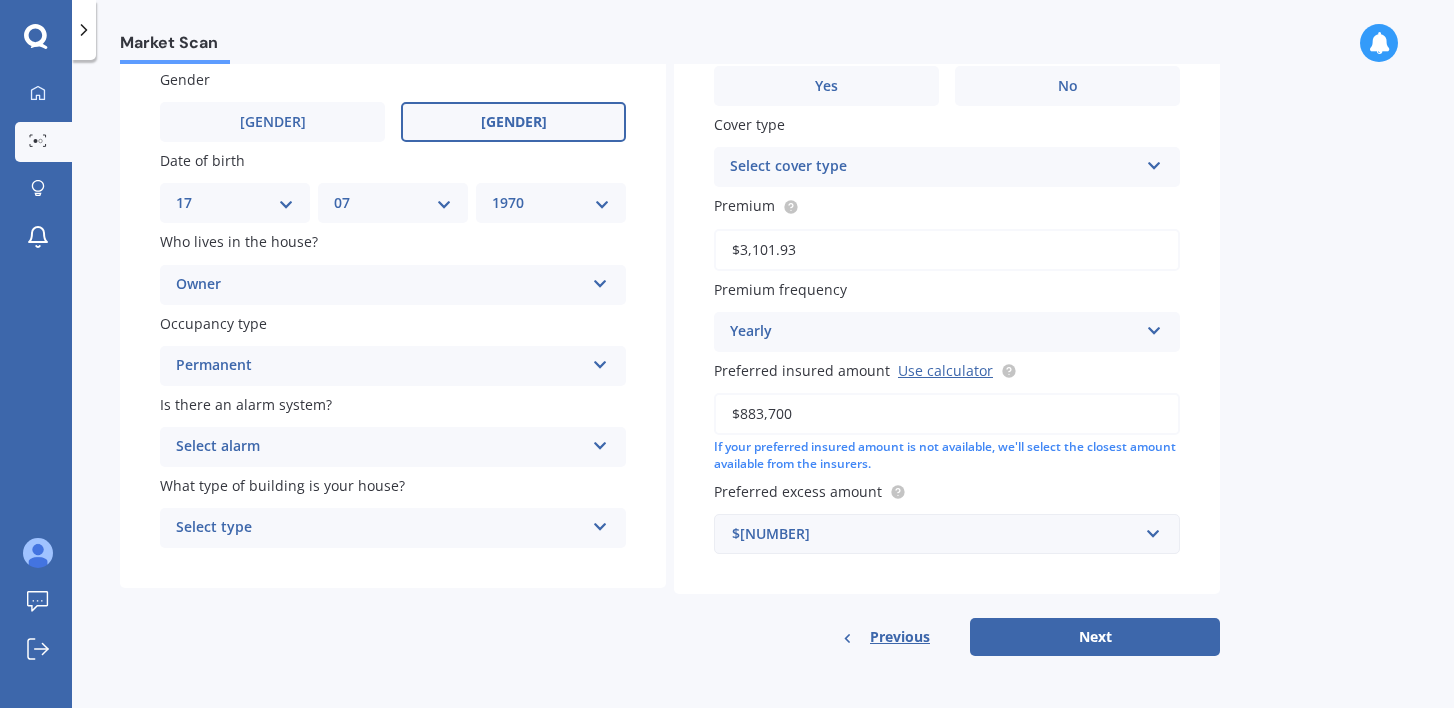 scroll, scrollTop: 168, scrollLeft: 0, axis: vertical 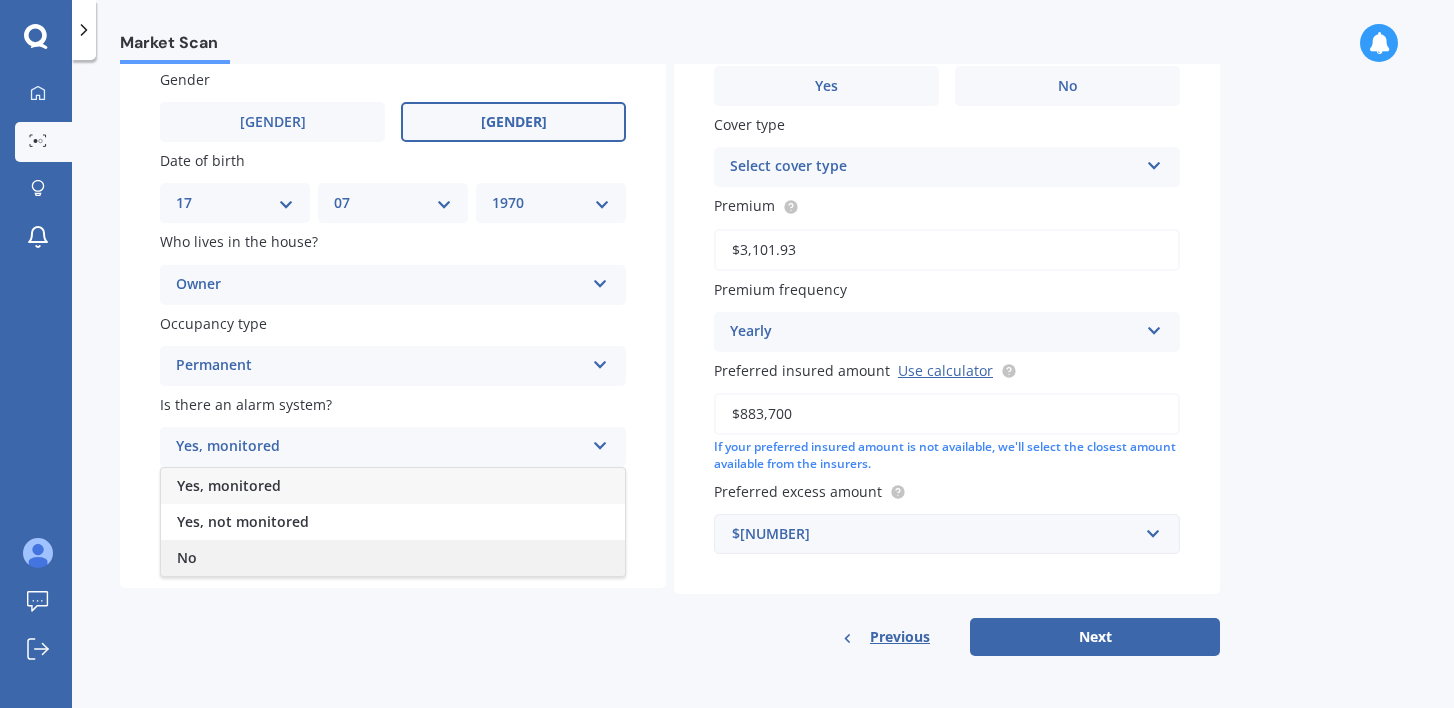 click on "No" at bounding box center [393, 558] 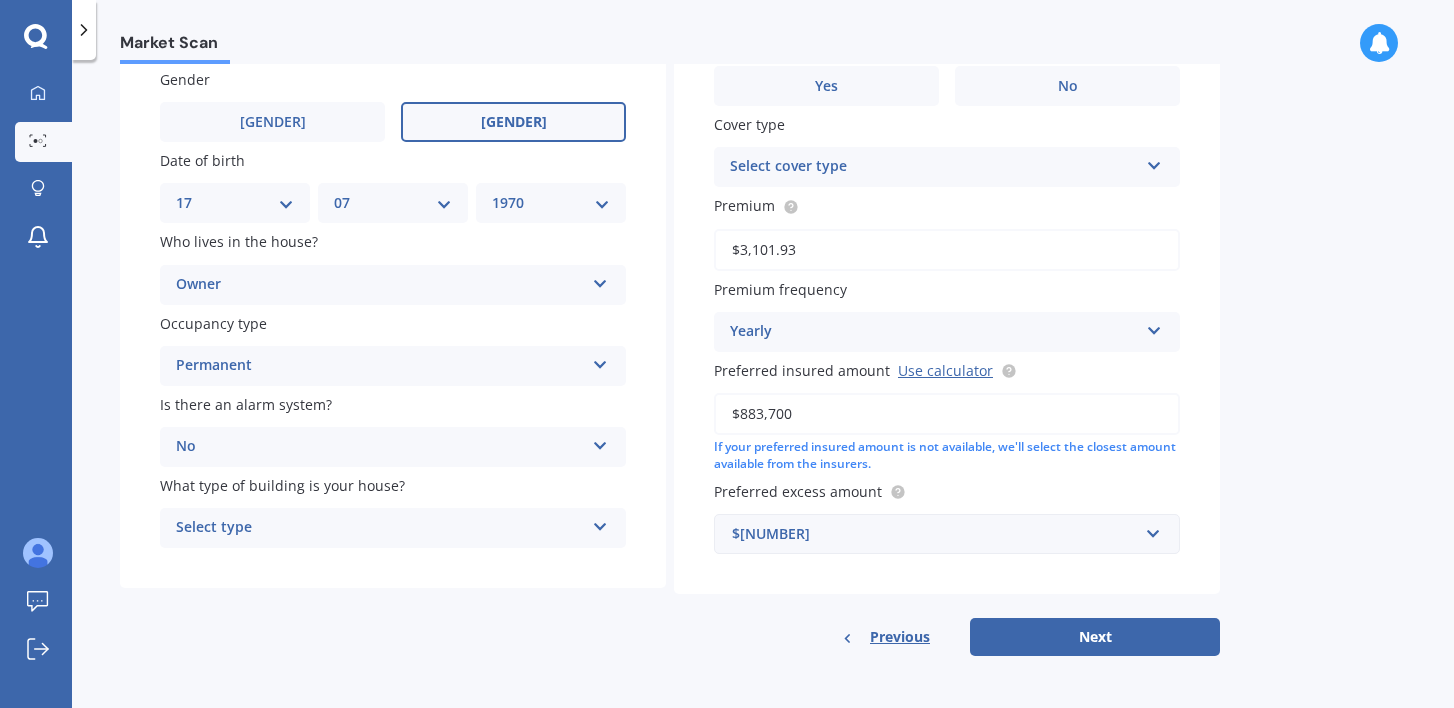 click on "Select type" at bounding box center (380, 528) 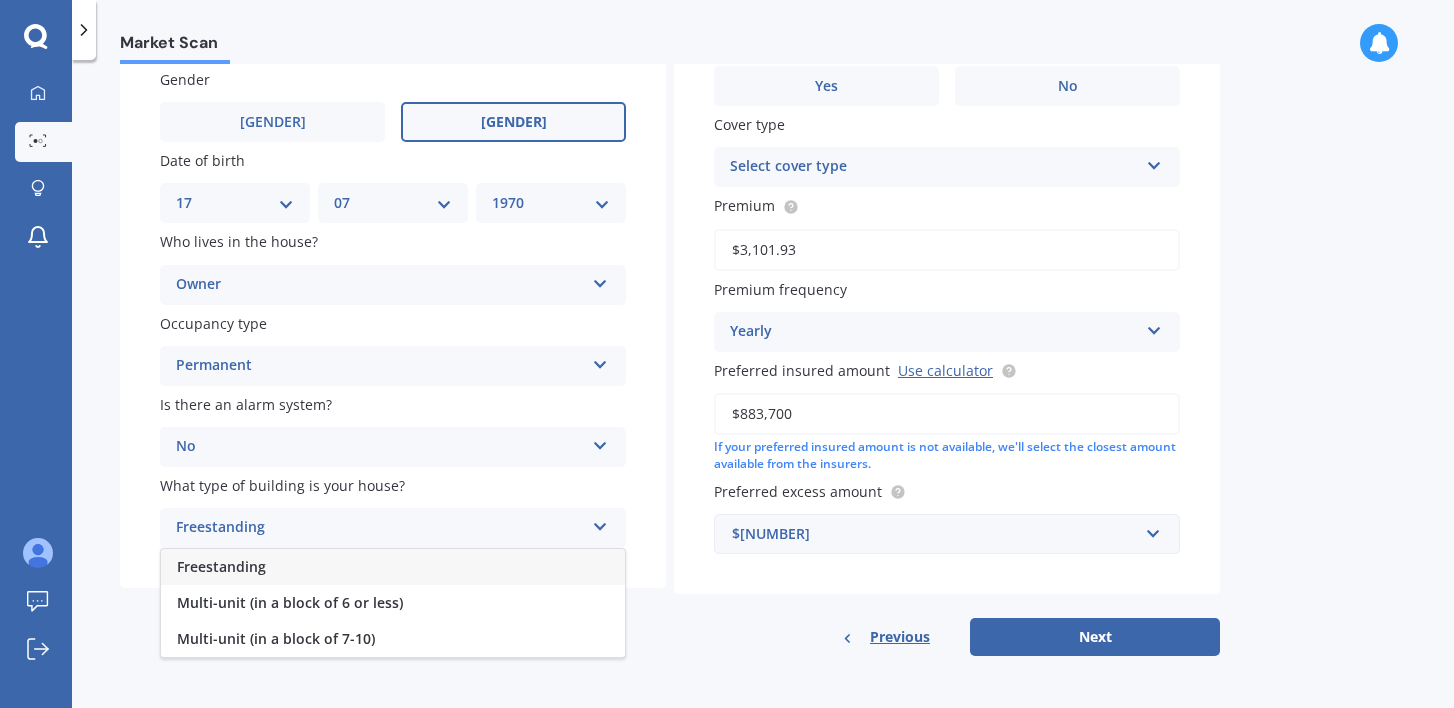 click on "Freestanding" at bounding box center (393, 567) 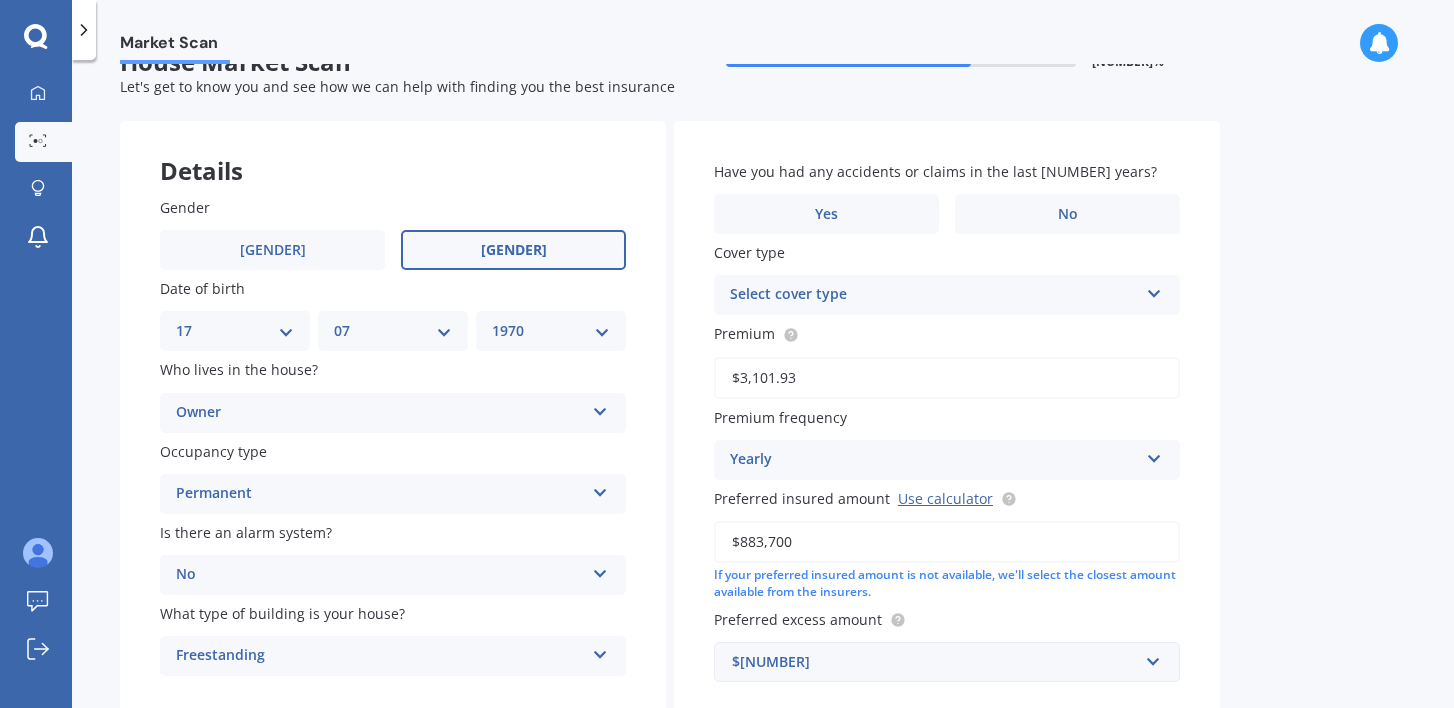 scroll, scrollTop: 0, scrollLeft: 0, axis: both 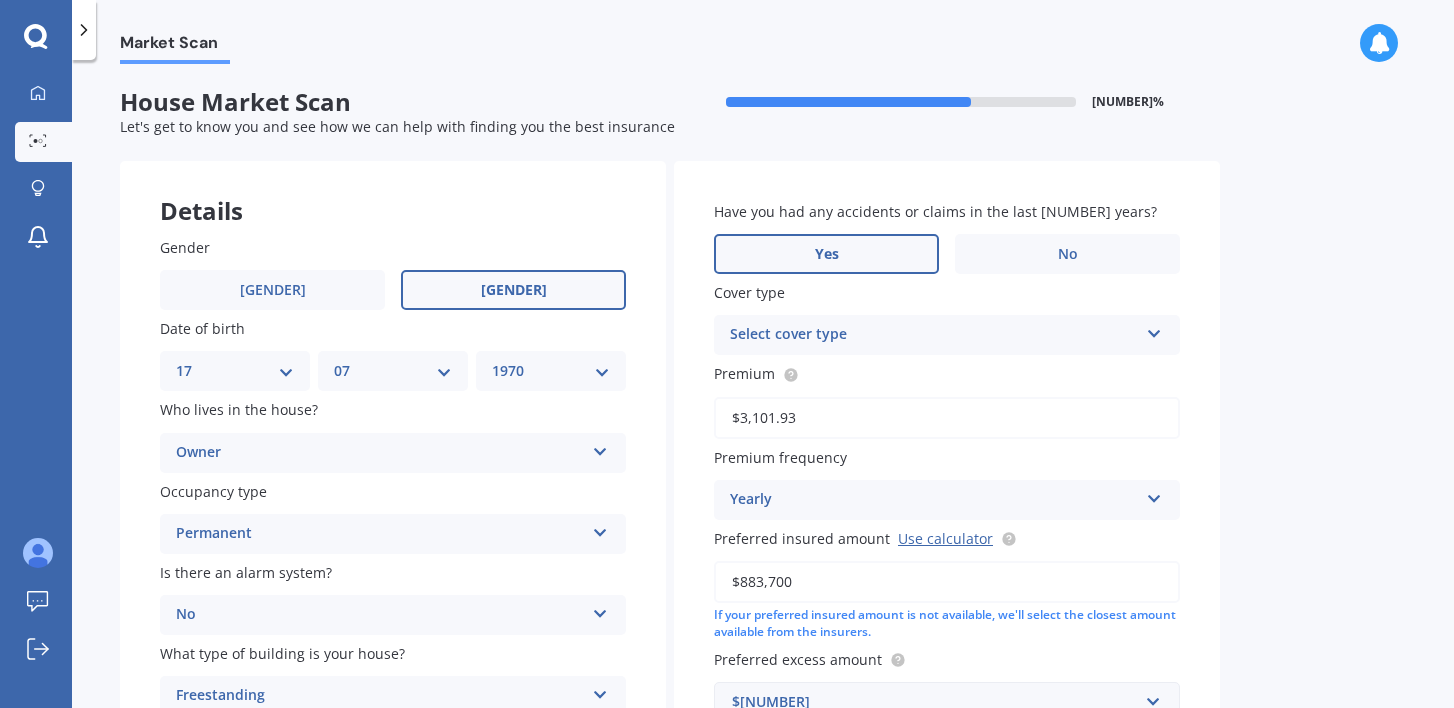 click on "Yes" at bounding box center [272, 290] 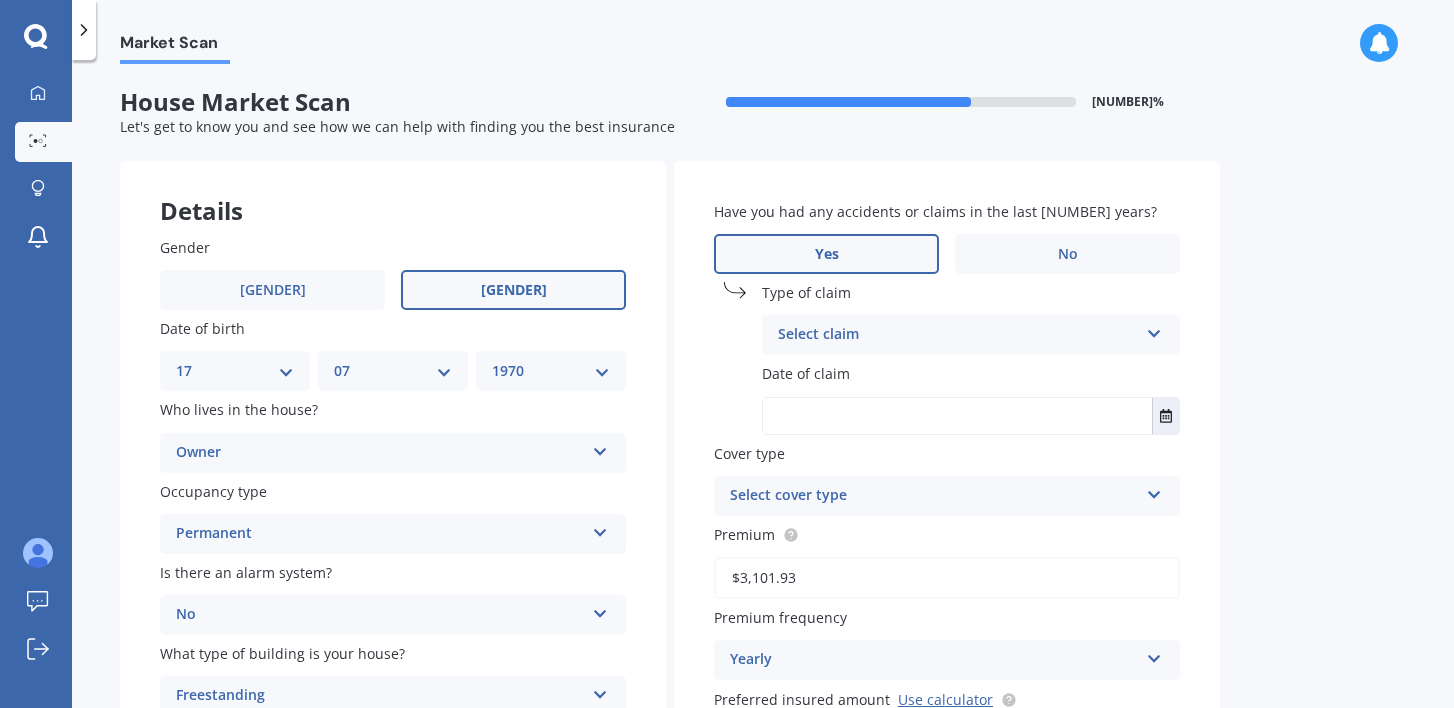 click on "Select claim" at bounding box center (958, 335) 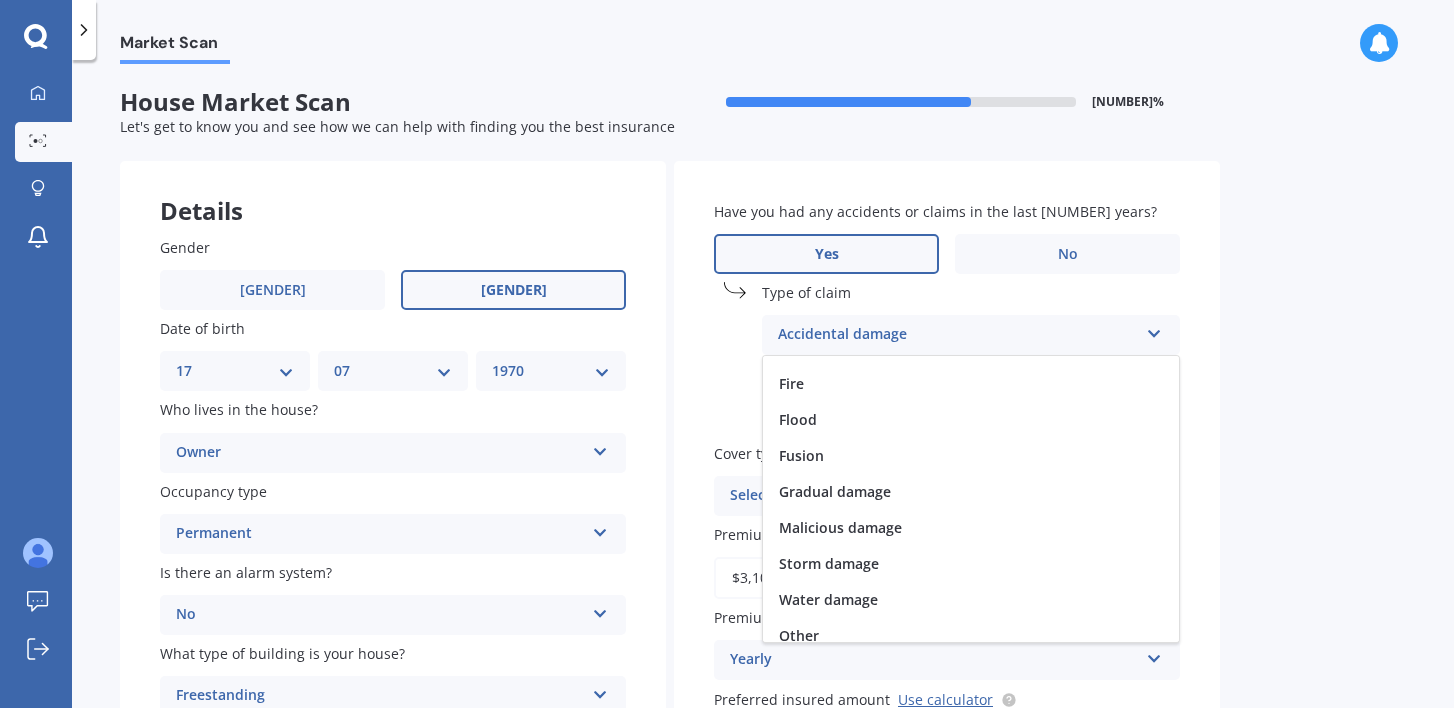 scroll, scrollTop: 146, scrollLeft: 0, axis: vertical 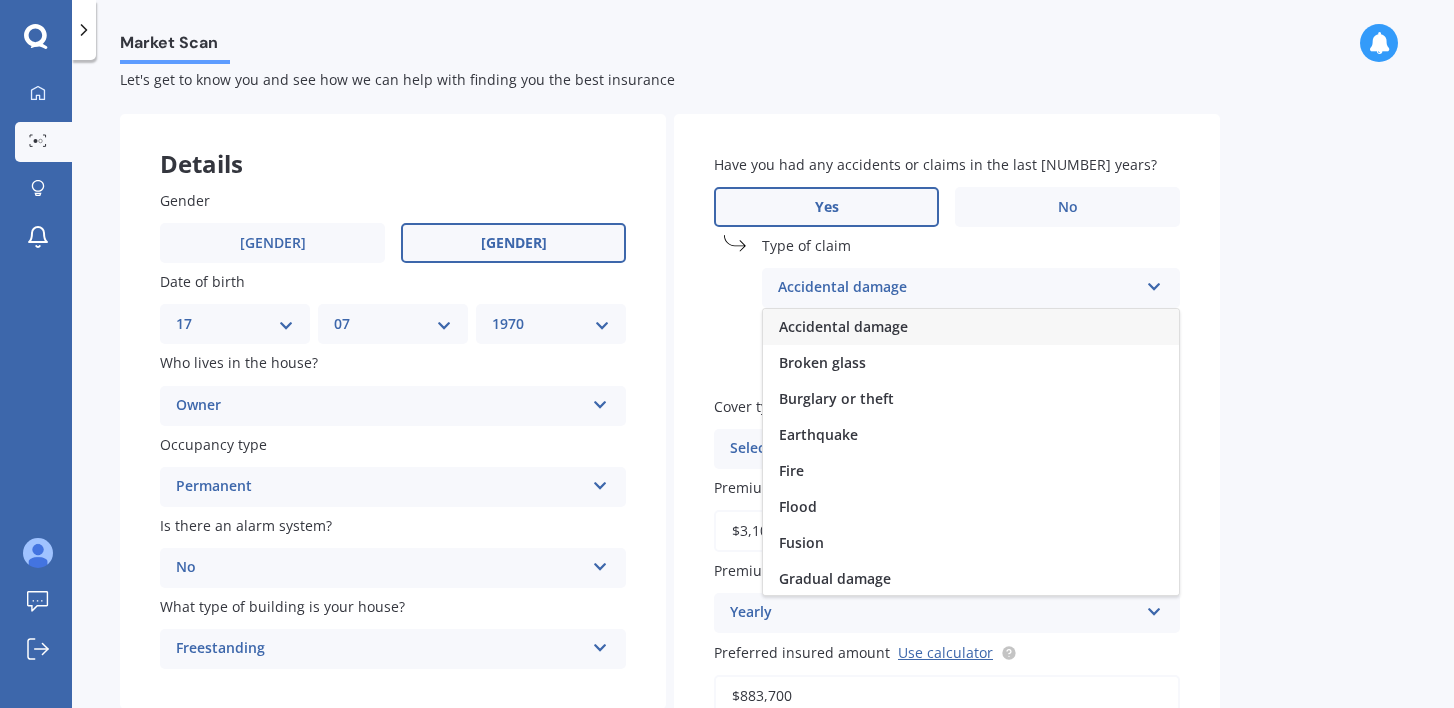 click on "Type of claim" at bounding box center [967, 245] 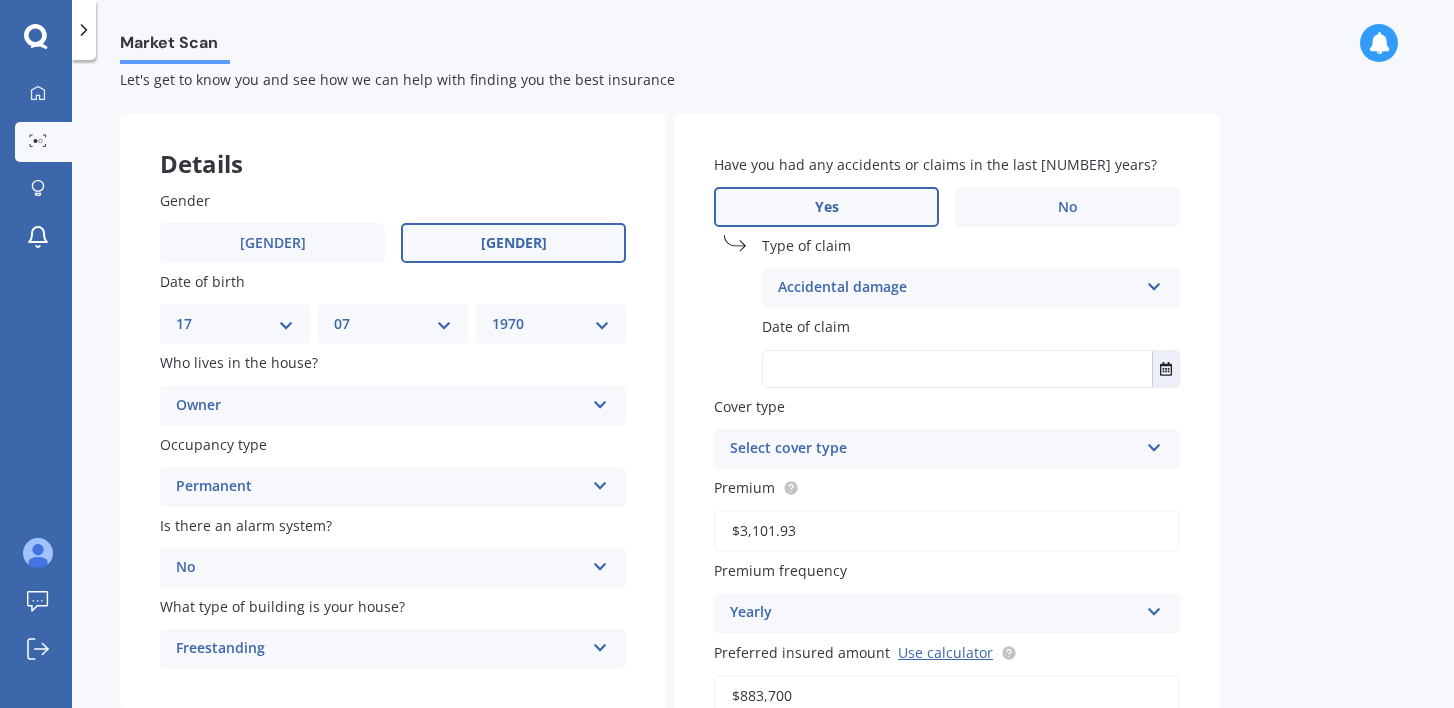 click on "Accidental damage" at bounding box center (958, 288) 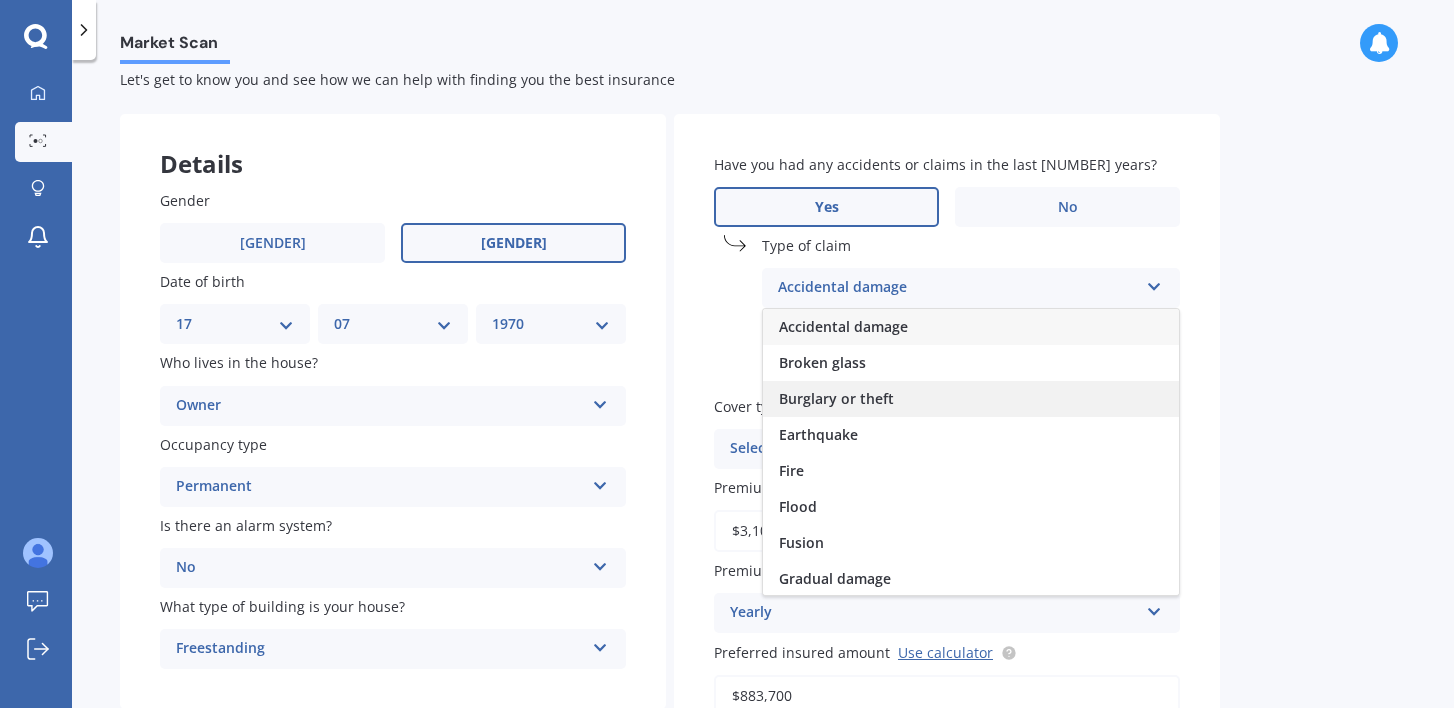 click on "Burglary or theft" at bounding box center (971, 399) 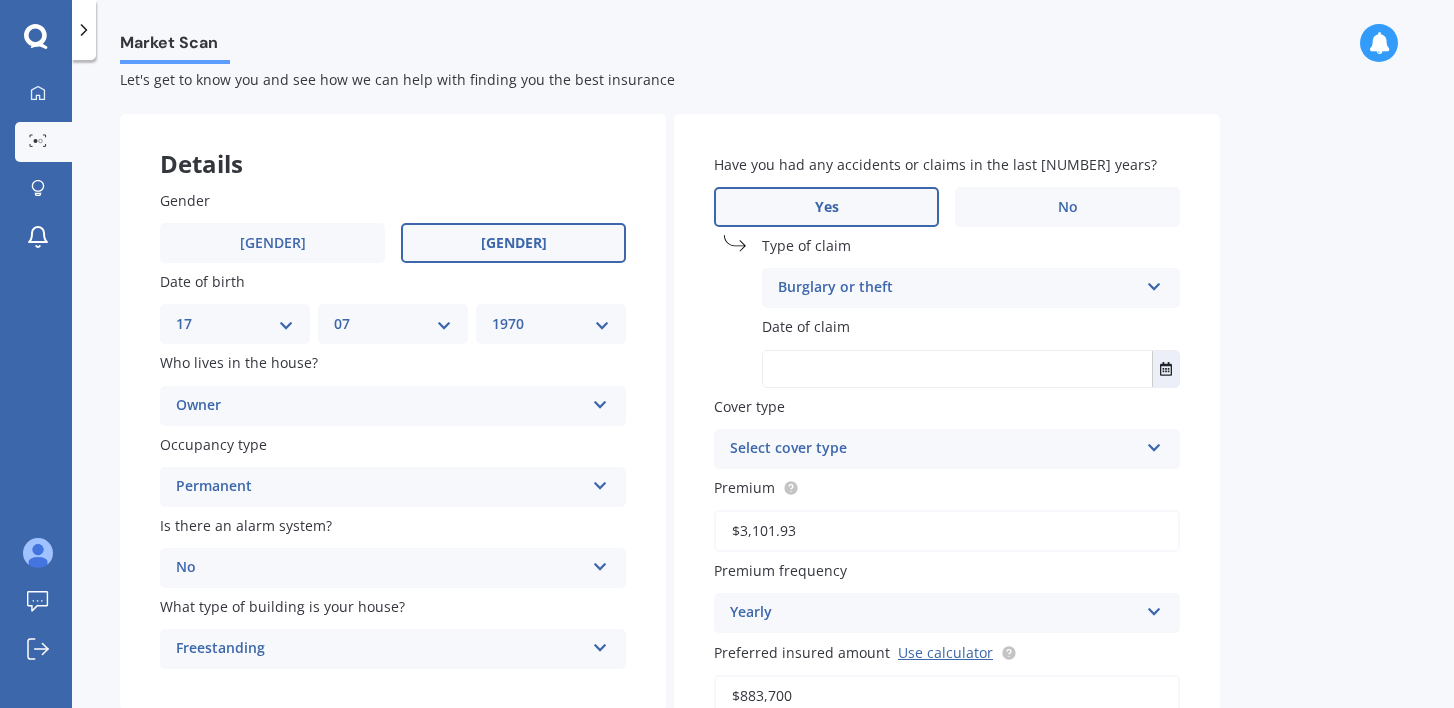 click at bounding box center [957, 369] 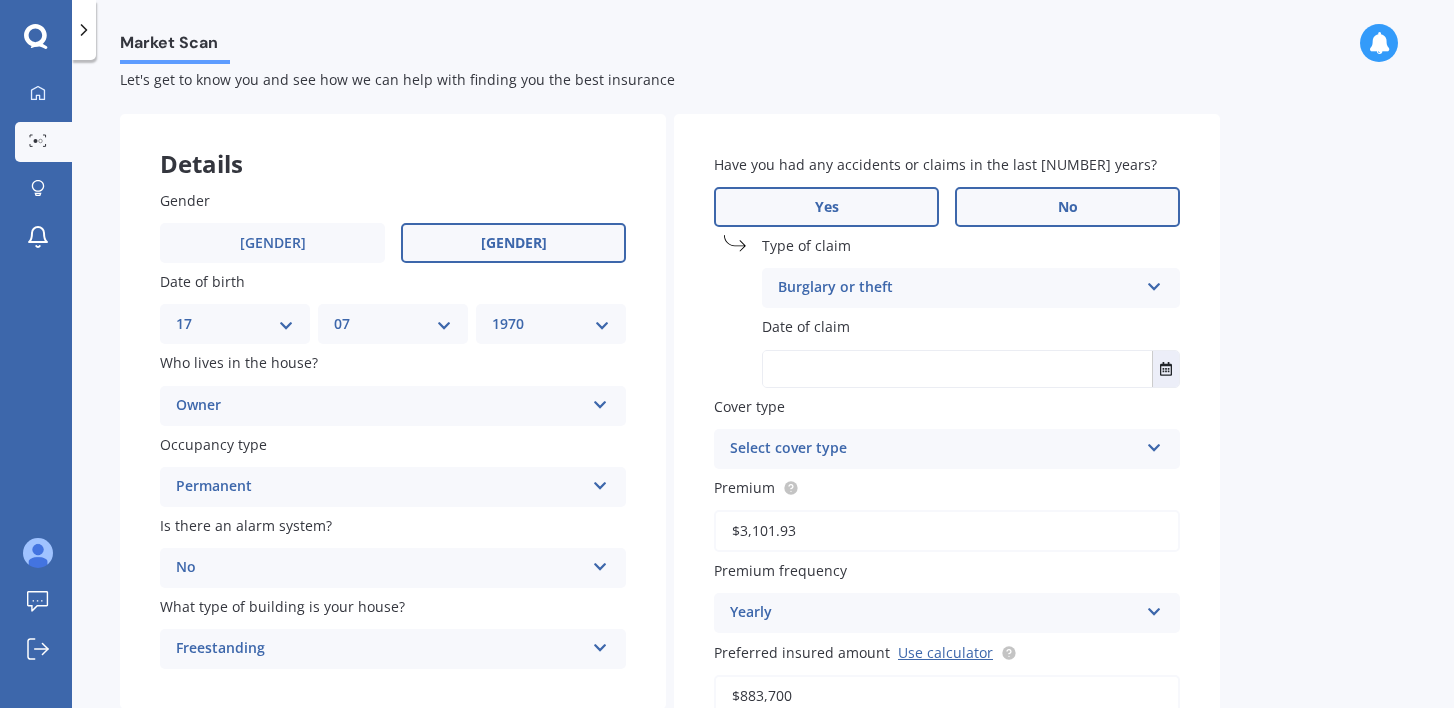 click on "No" at bounding box center (513, 243) 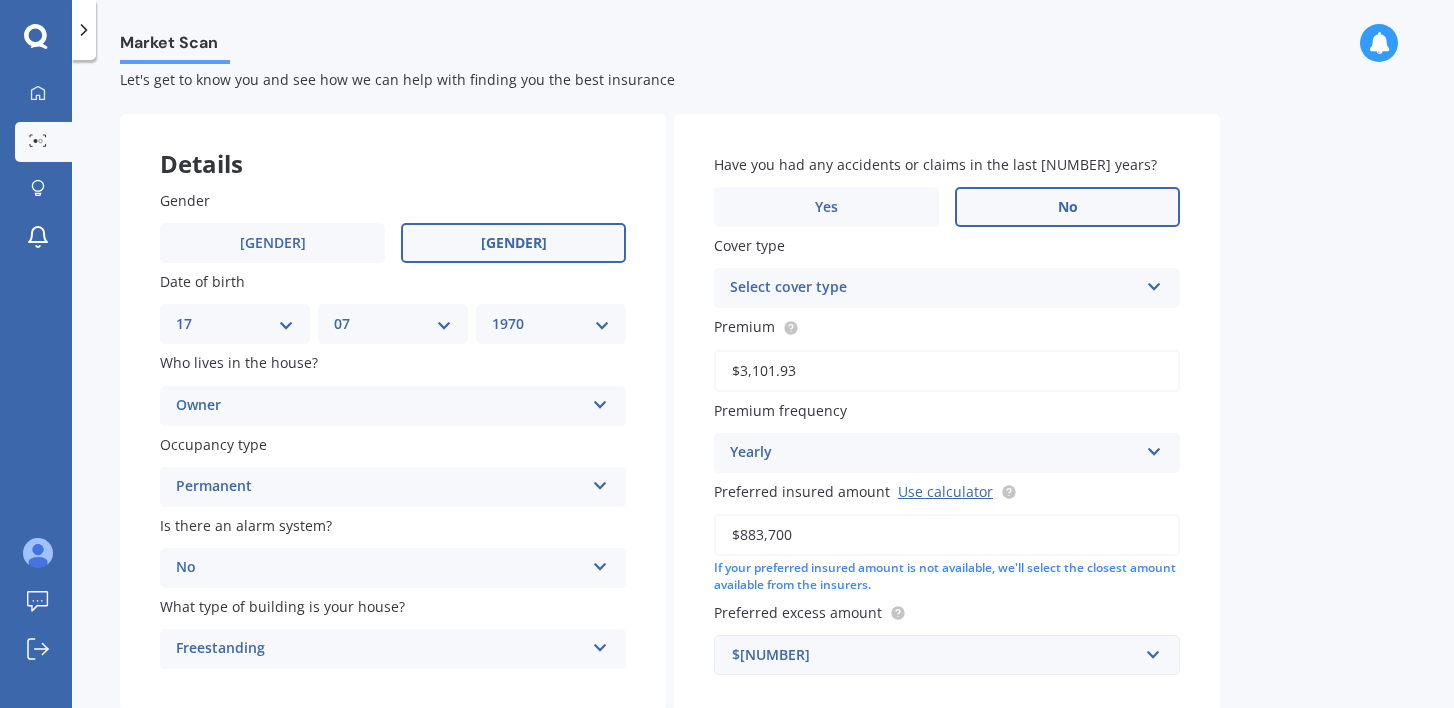 click on "Select cover type" at bounding box center (934, 288) 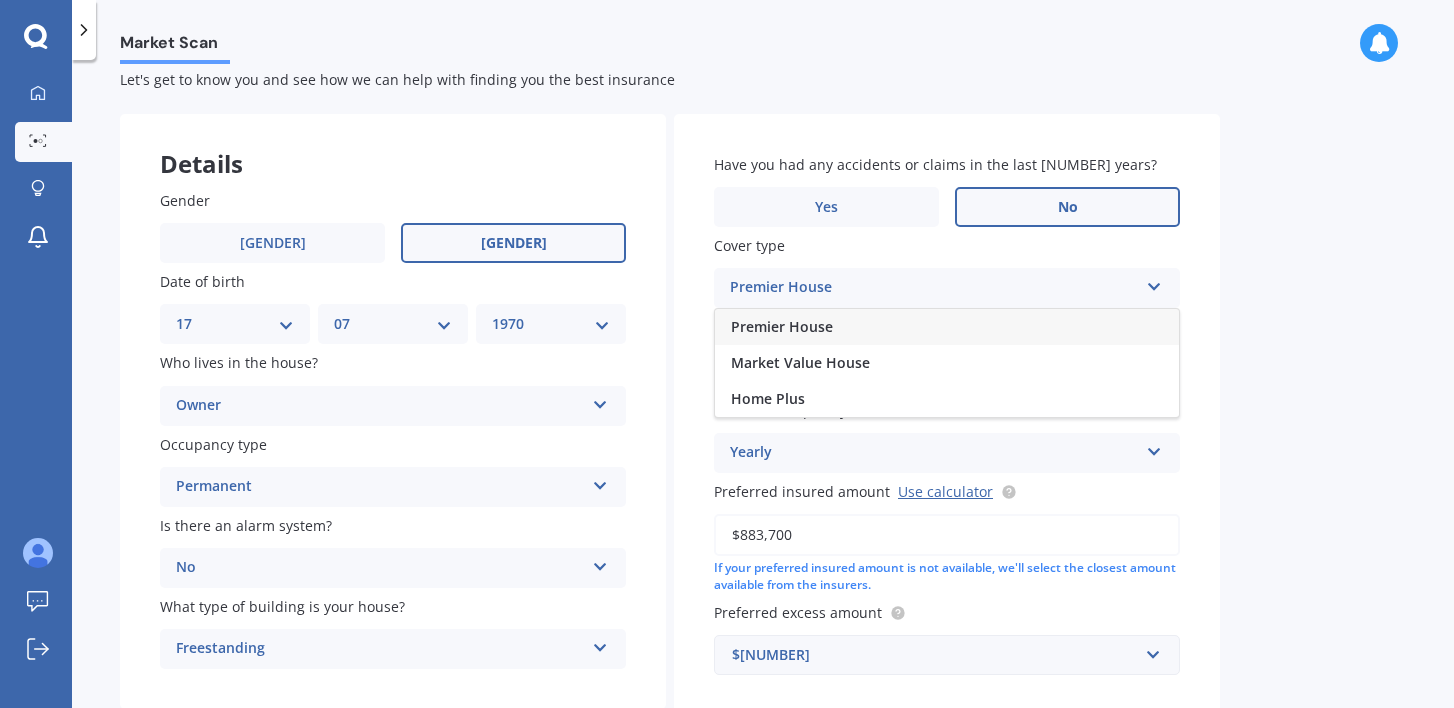 click on "Premier House" at bounding box center [947, 327] 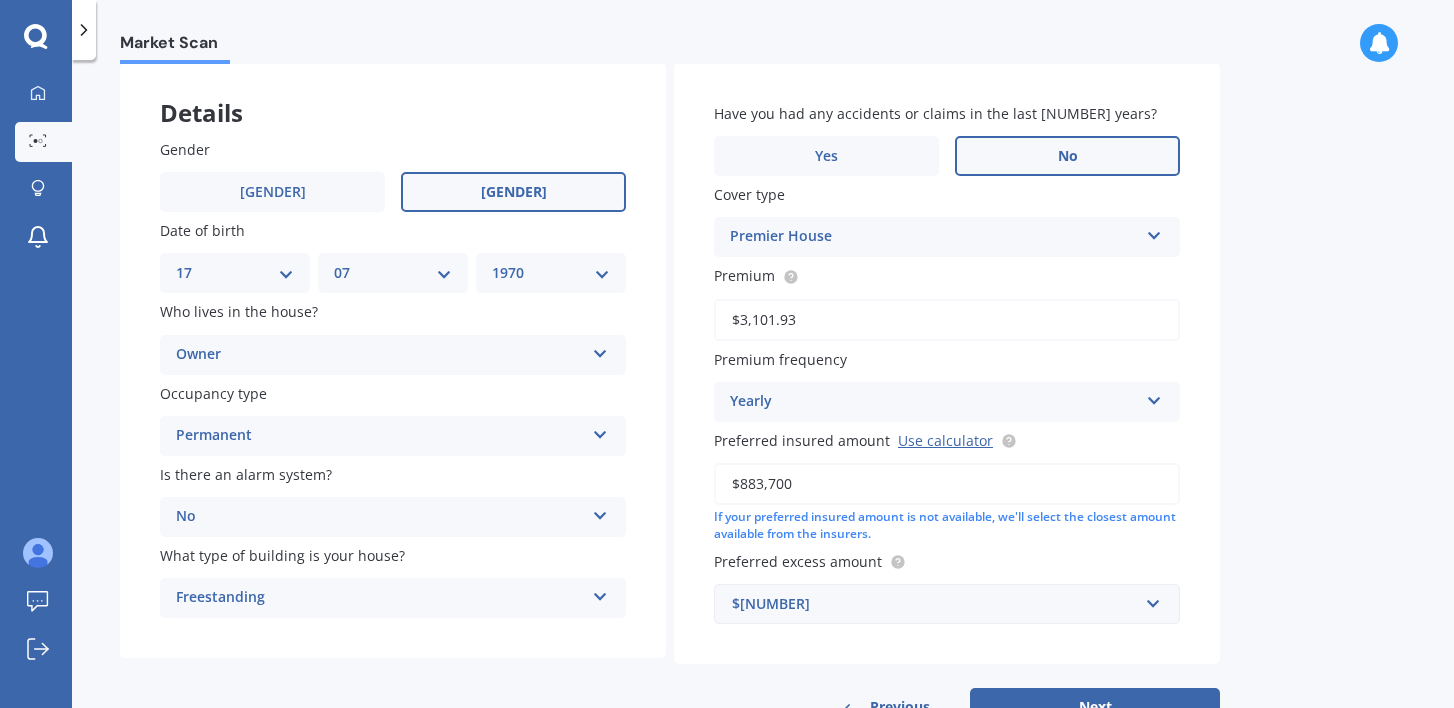 scroll, scrollTop: 171, scrollLeft: 0, axis: vertical 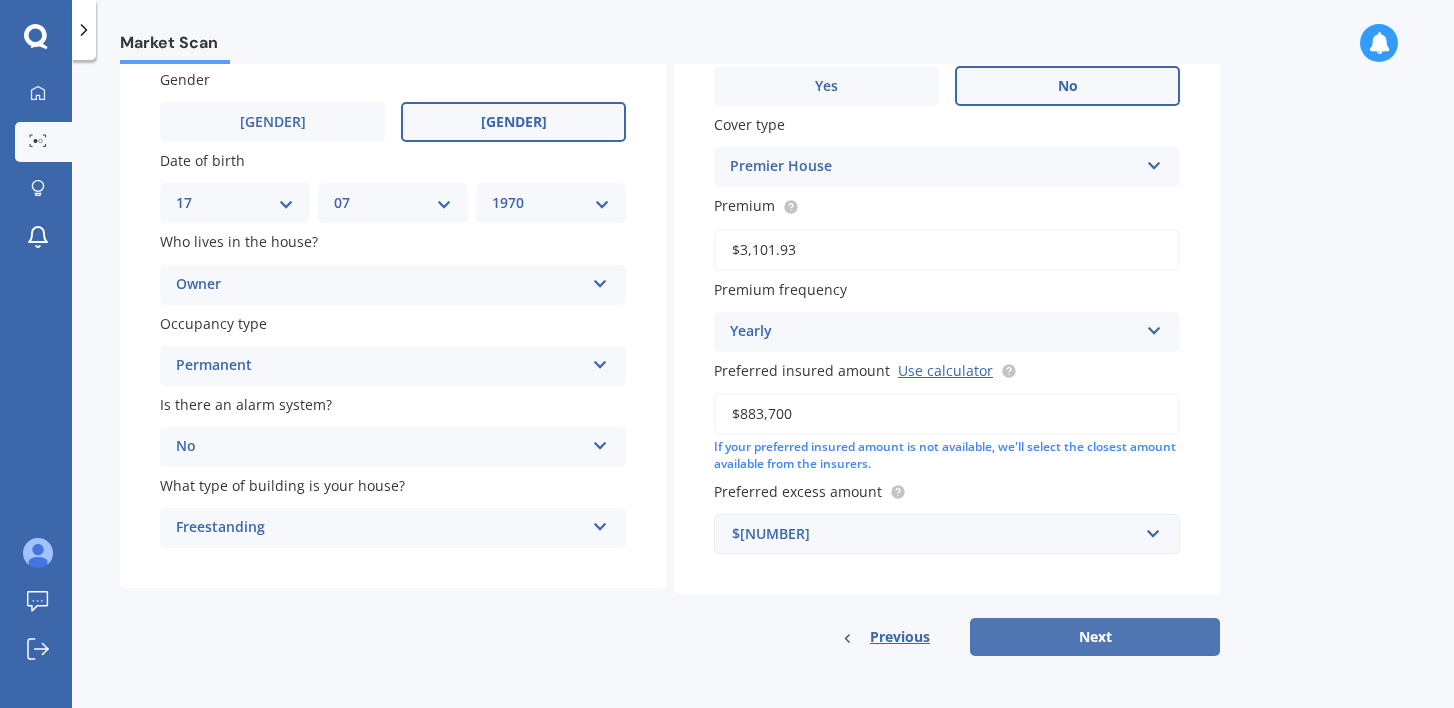 click on "Next" at bounding box center (1095, 637) 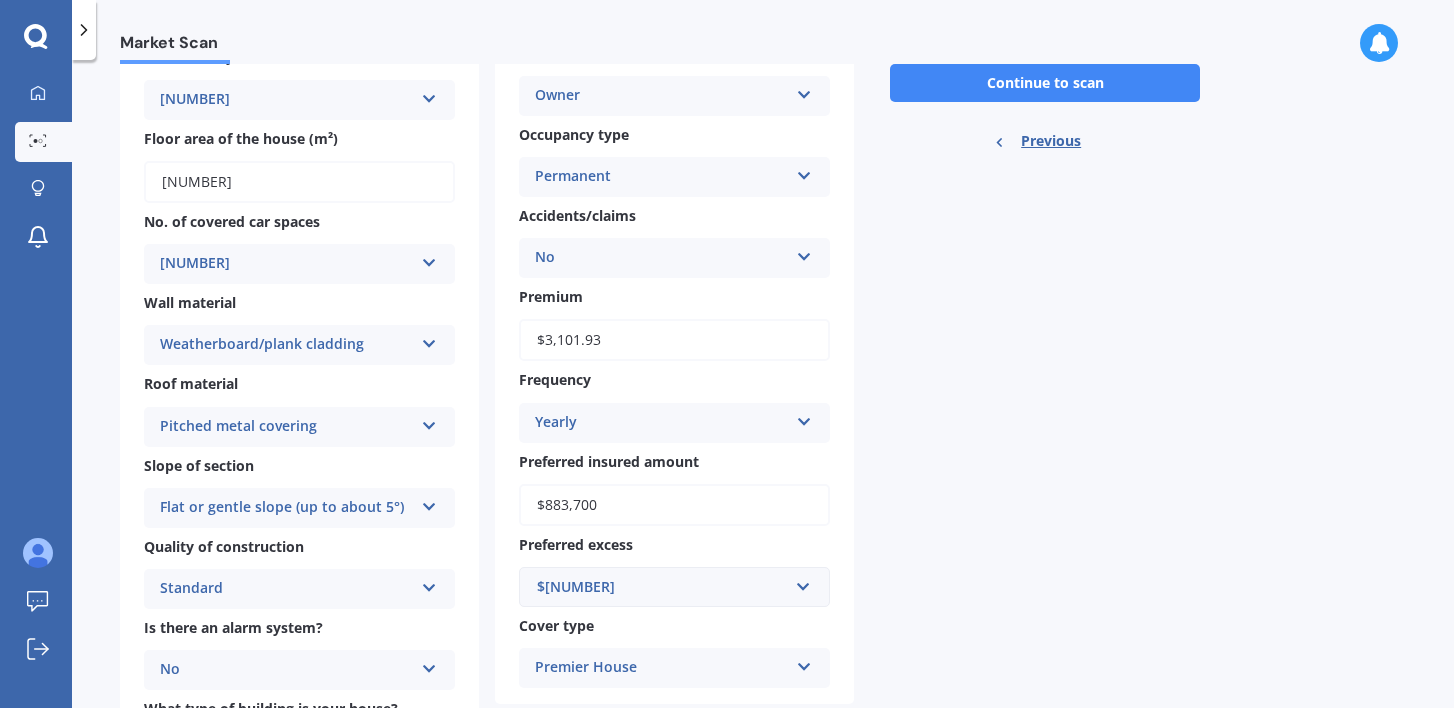 scroll, scrollTop: 0, scrollLeft: 0, axis: both 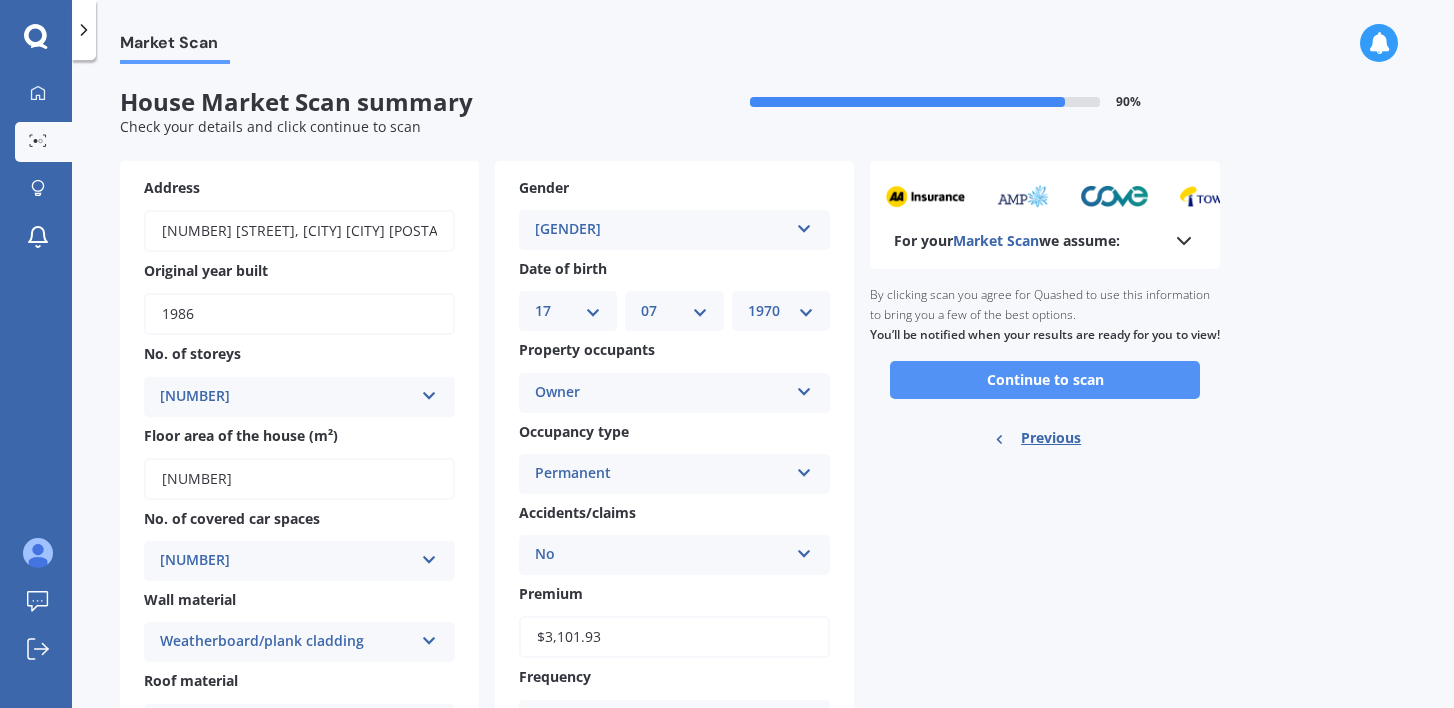 click on "Continue to scan" at bounding box center (1045, 380) 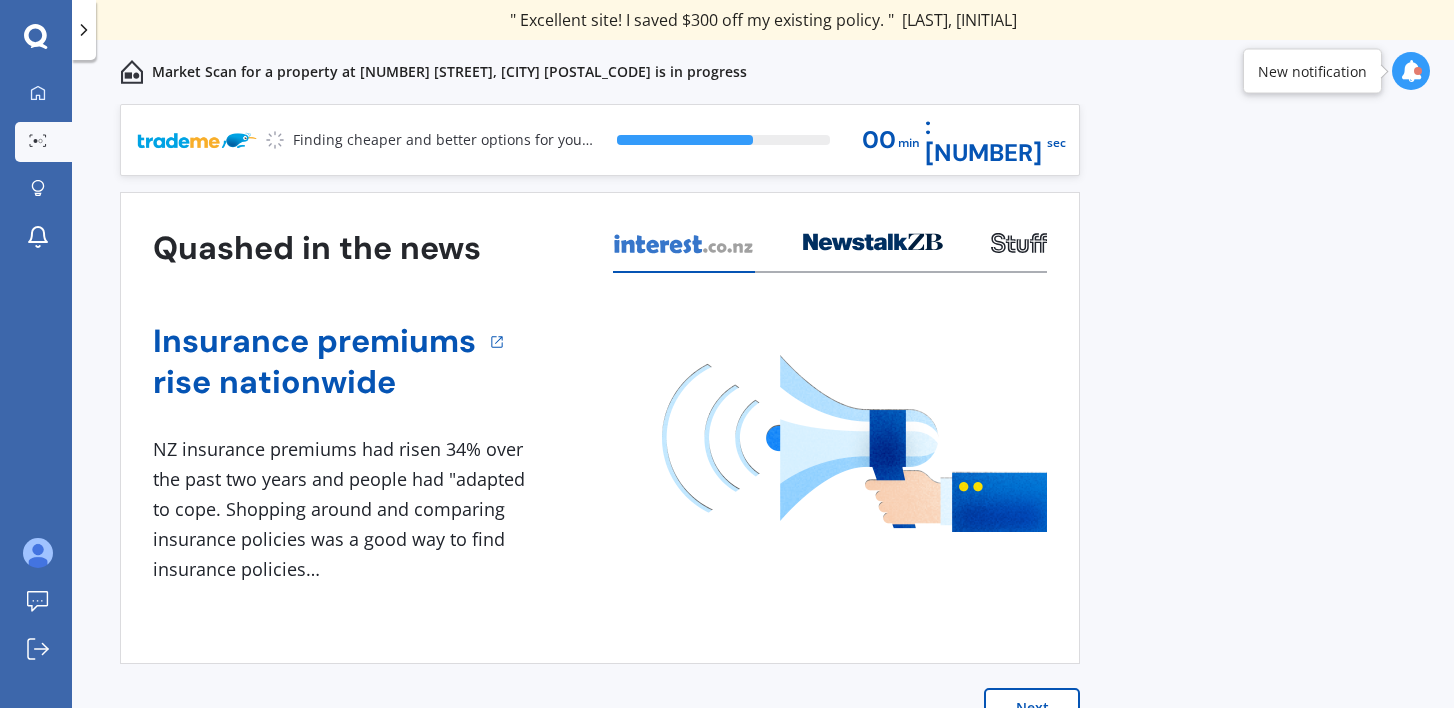 scroll, scrollTop: 16, scrollLeft: 0, axis: vertical 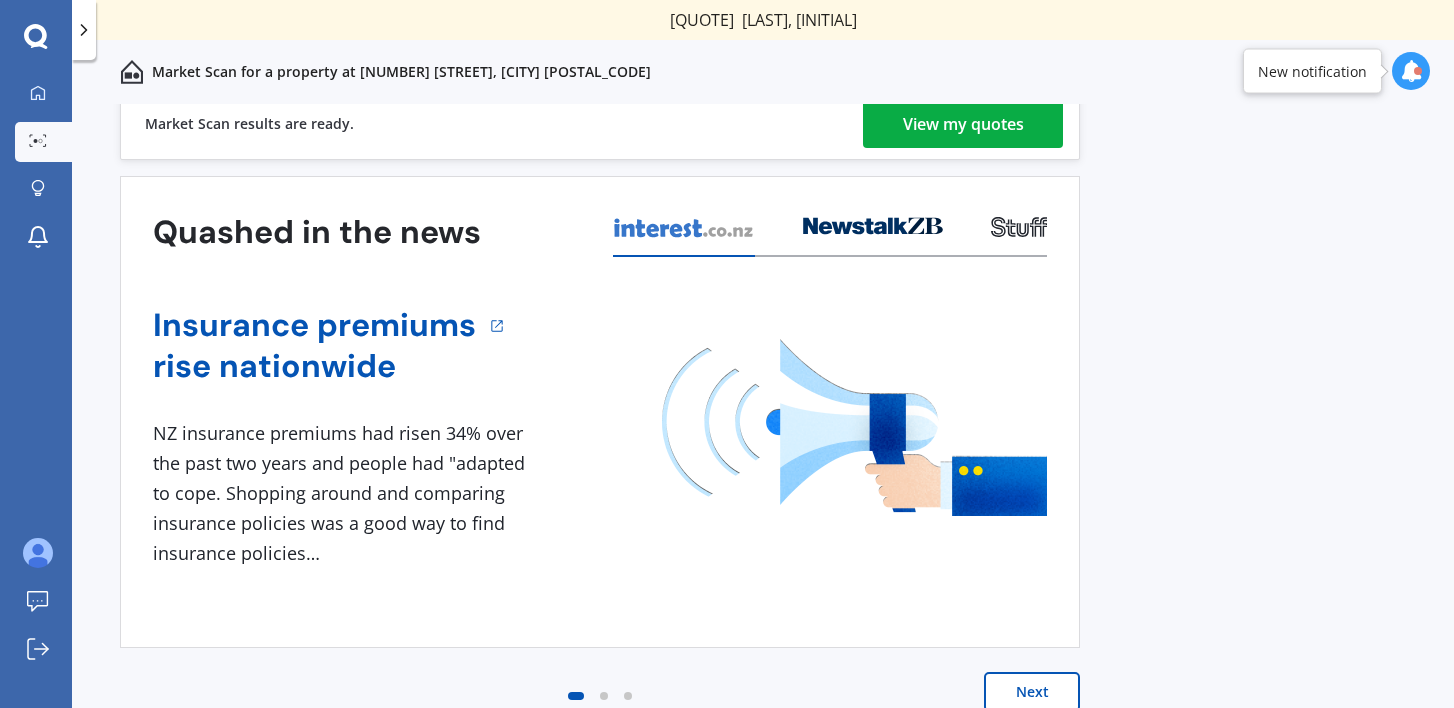click on "View my quotes" at bounding box center (963, 124) 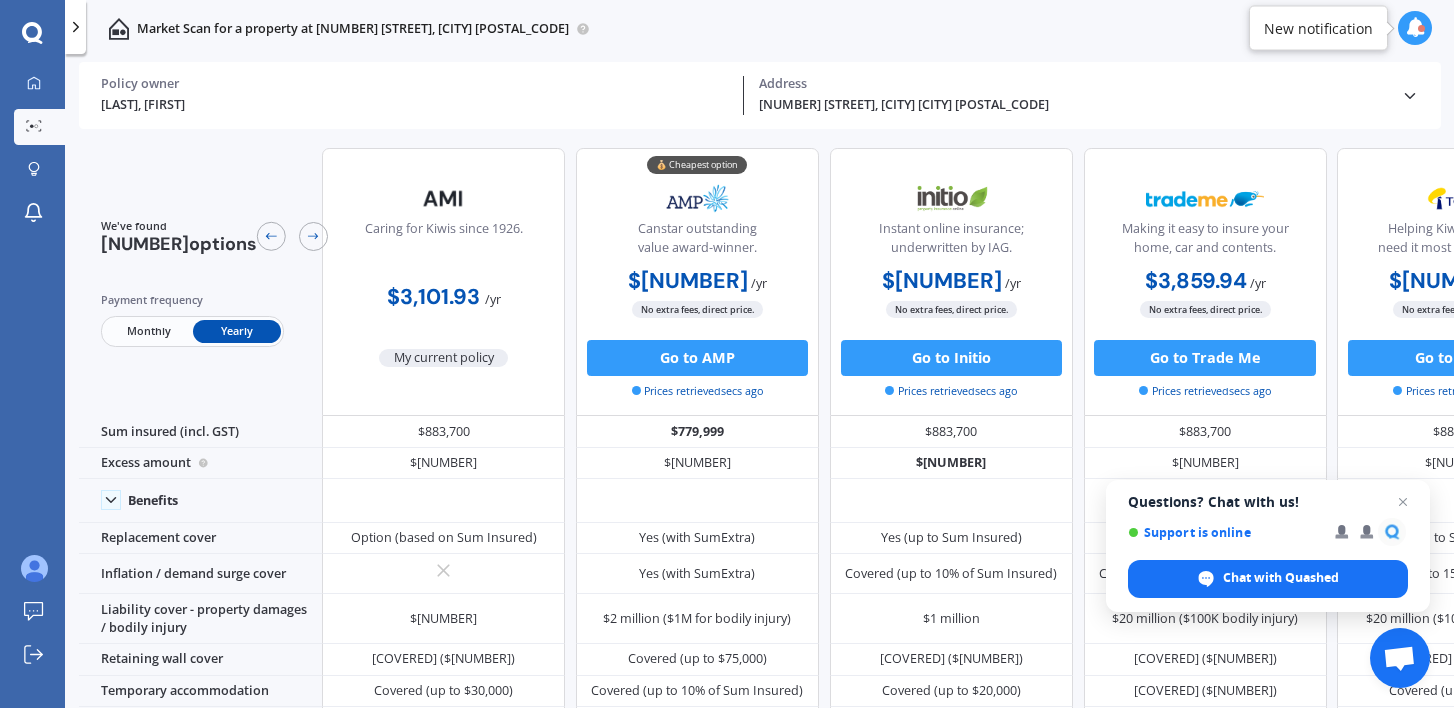 scroll, scrollTop: 0, scrollLeft: 0, axis: both 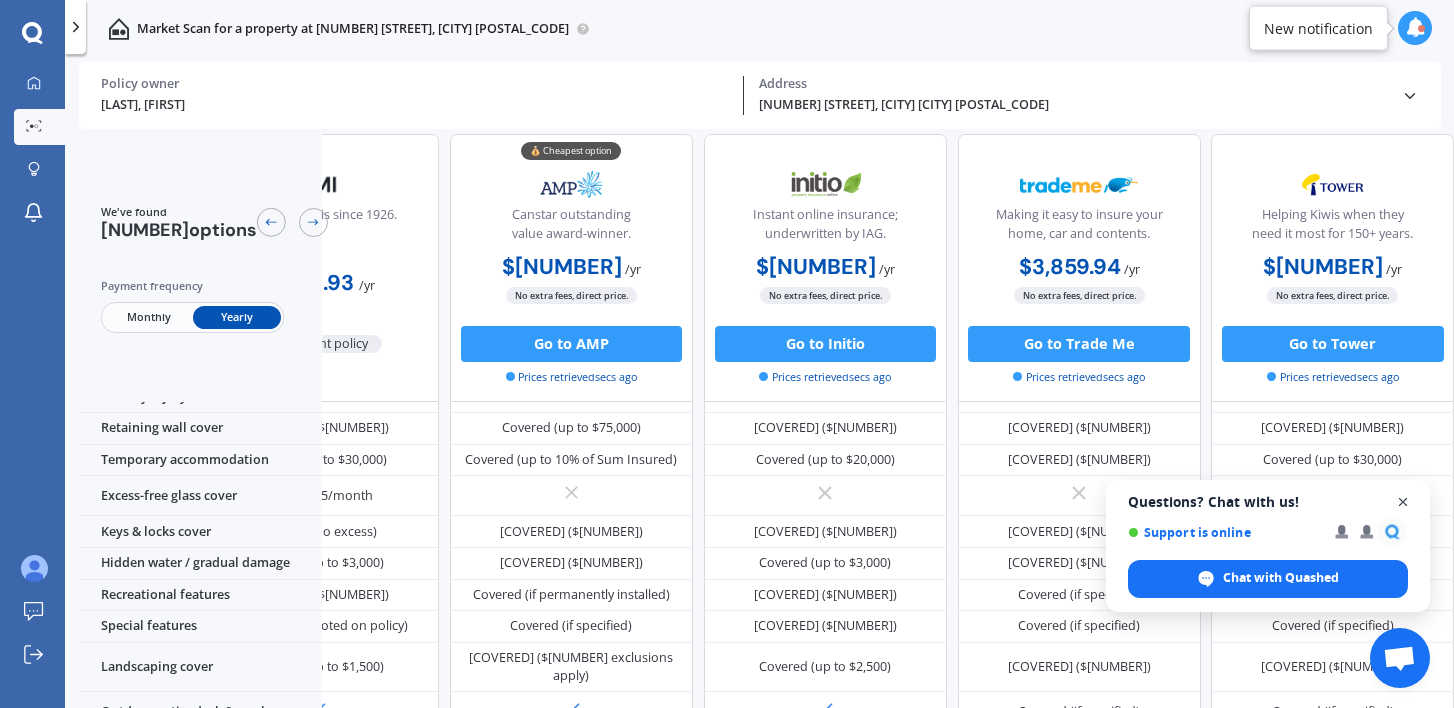 click at bounding box center (1403, 502) 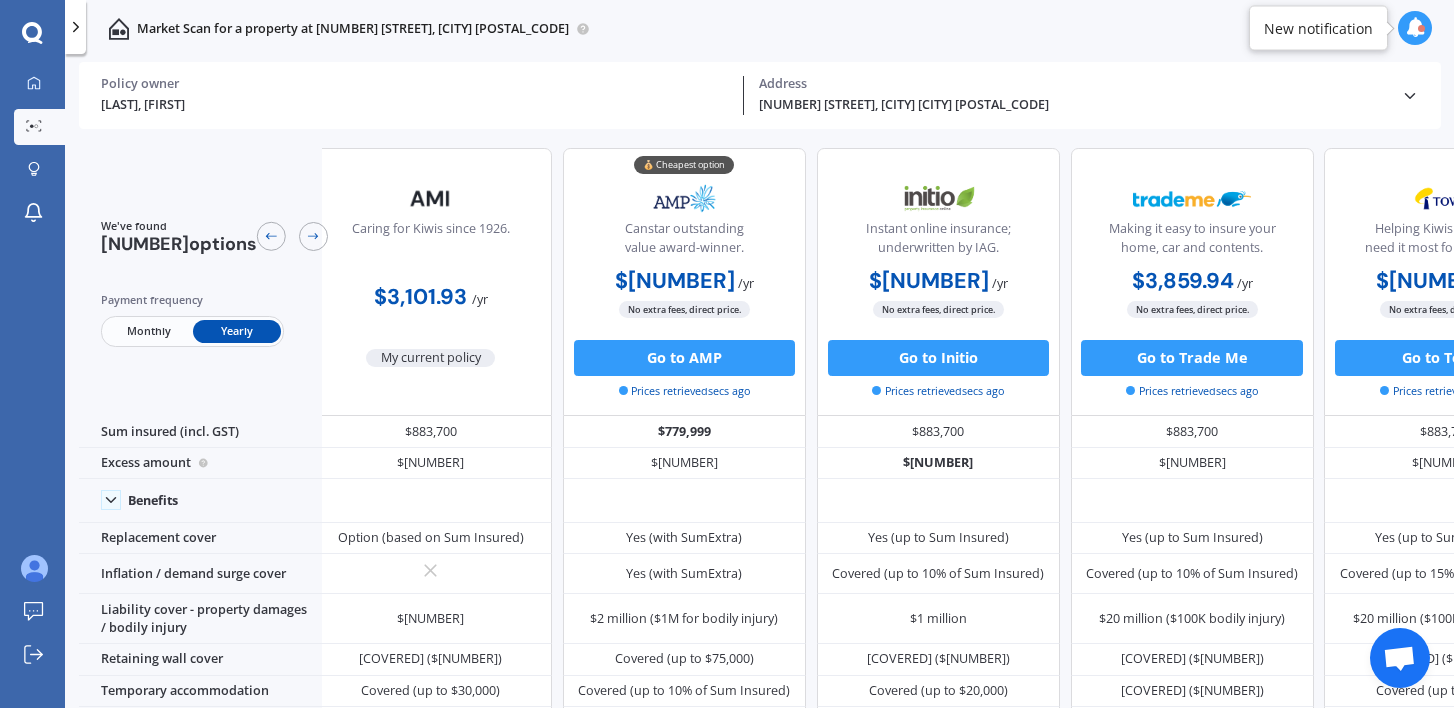 scroll, scrollTop: 0, scrollLeft: 0, axis: both 